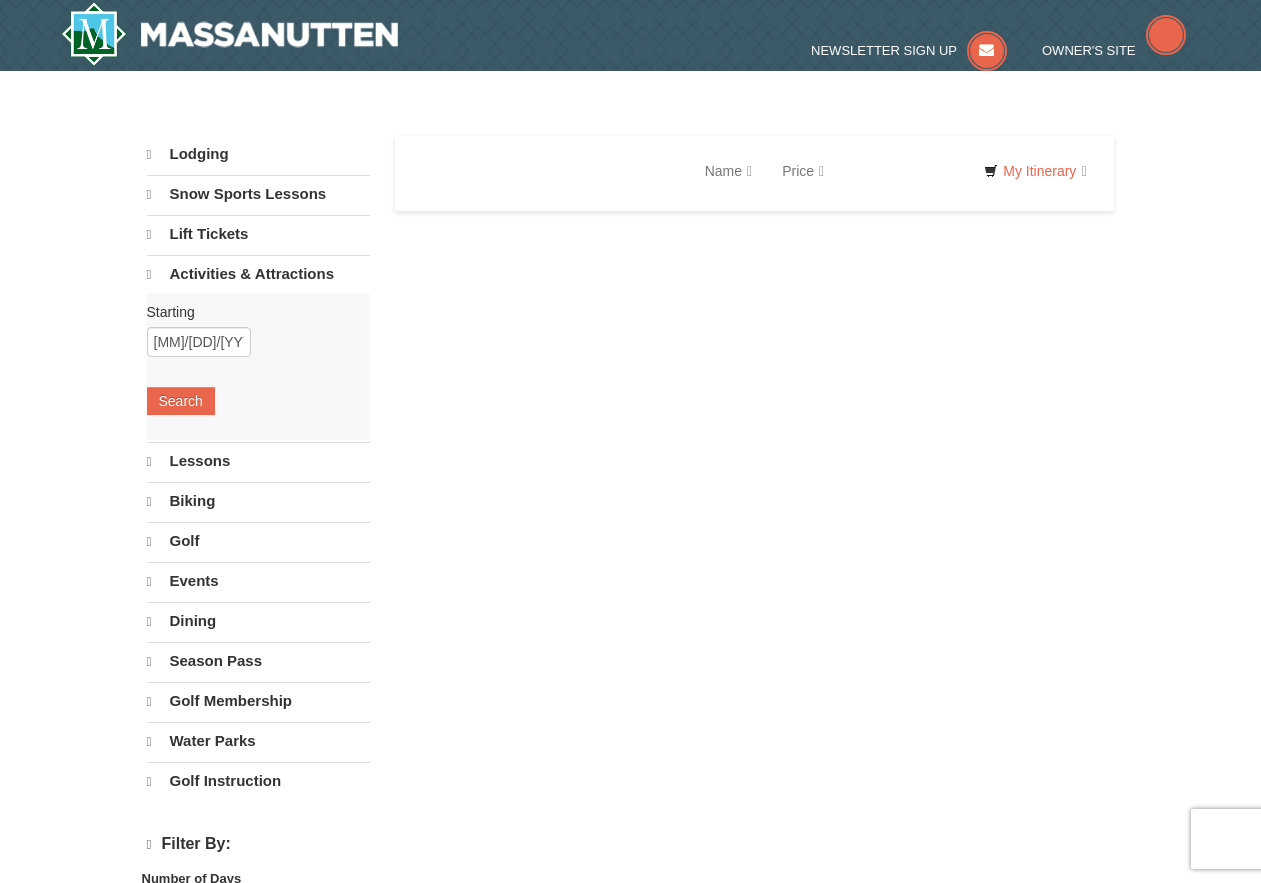 scroll, scrollTop: 0, scrollLeft: 0, axis: both 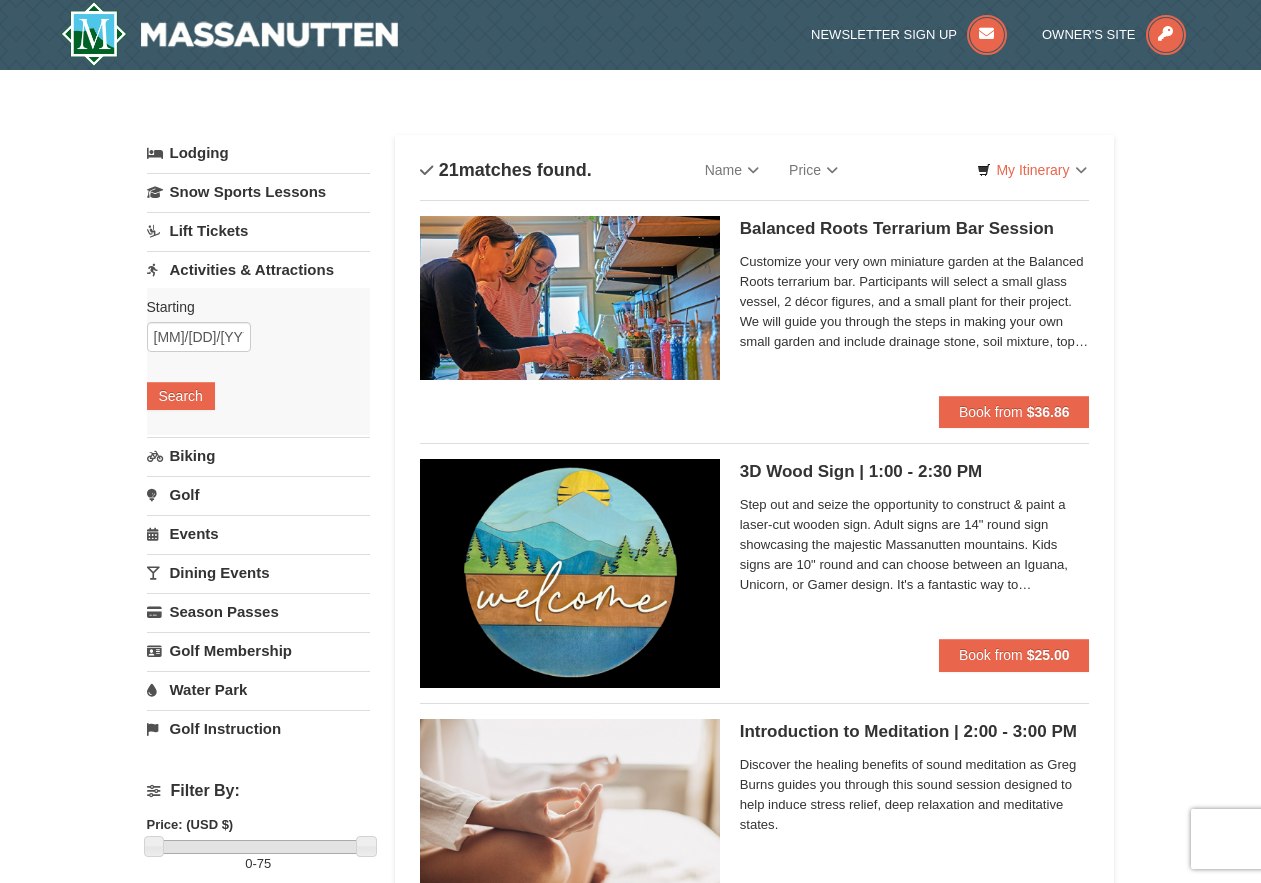 click on "Activities & Attractions" at bounding box center (258, 269) 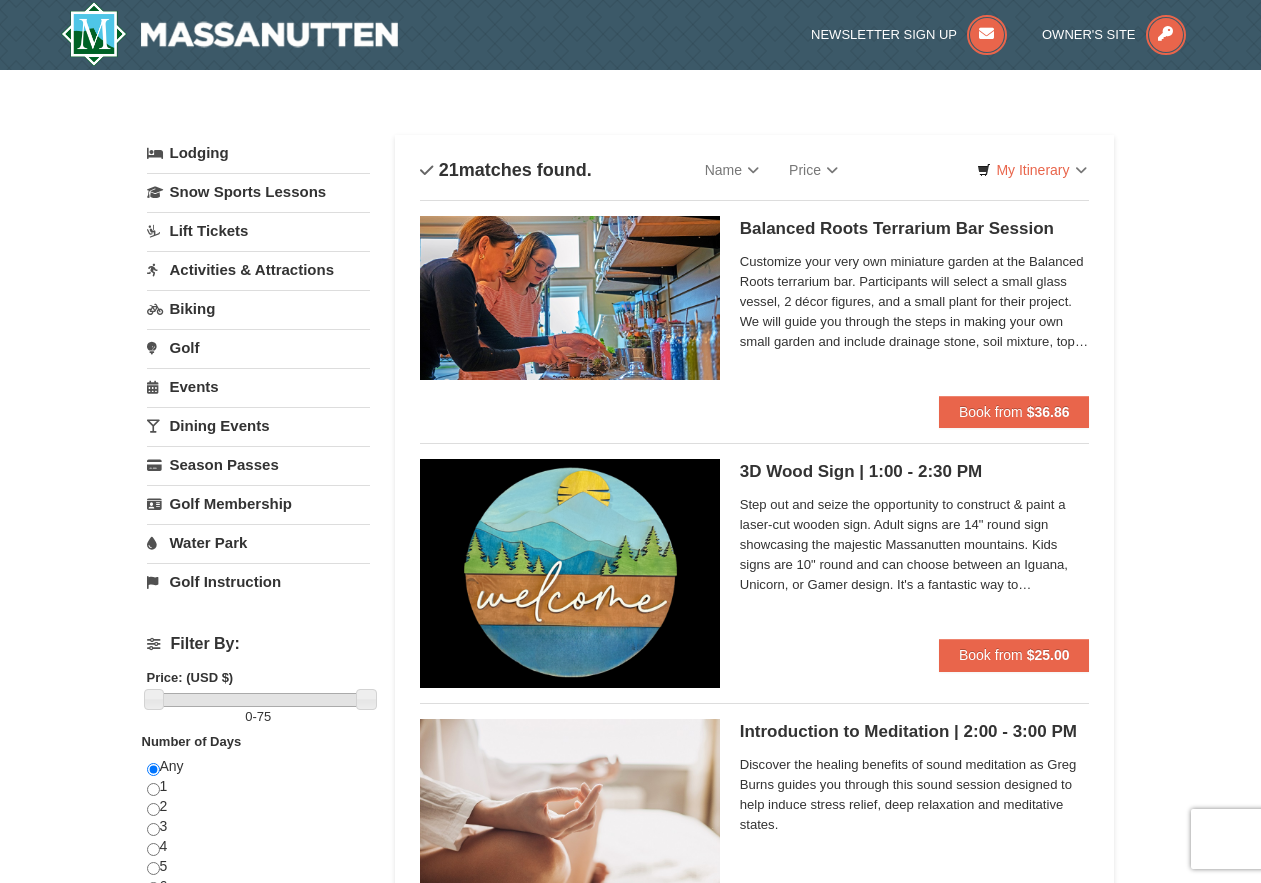 click on "Activities & Attractions" at bounding box center [258, 269] 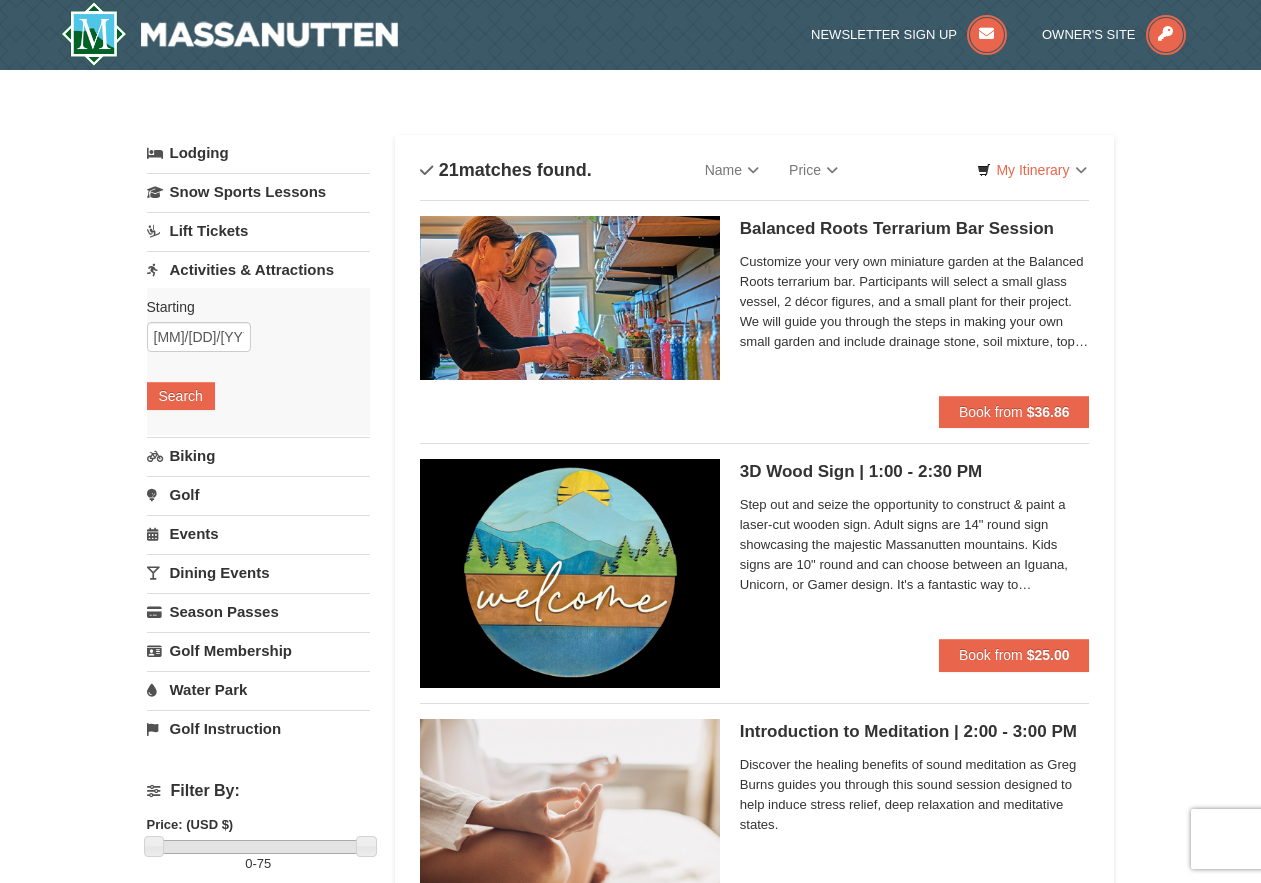 click on "Lodging" at bounding box center (258, 153) 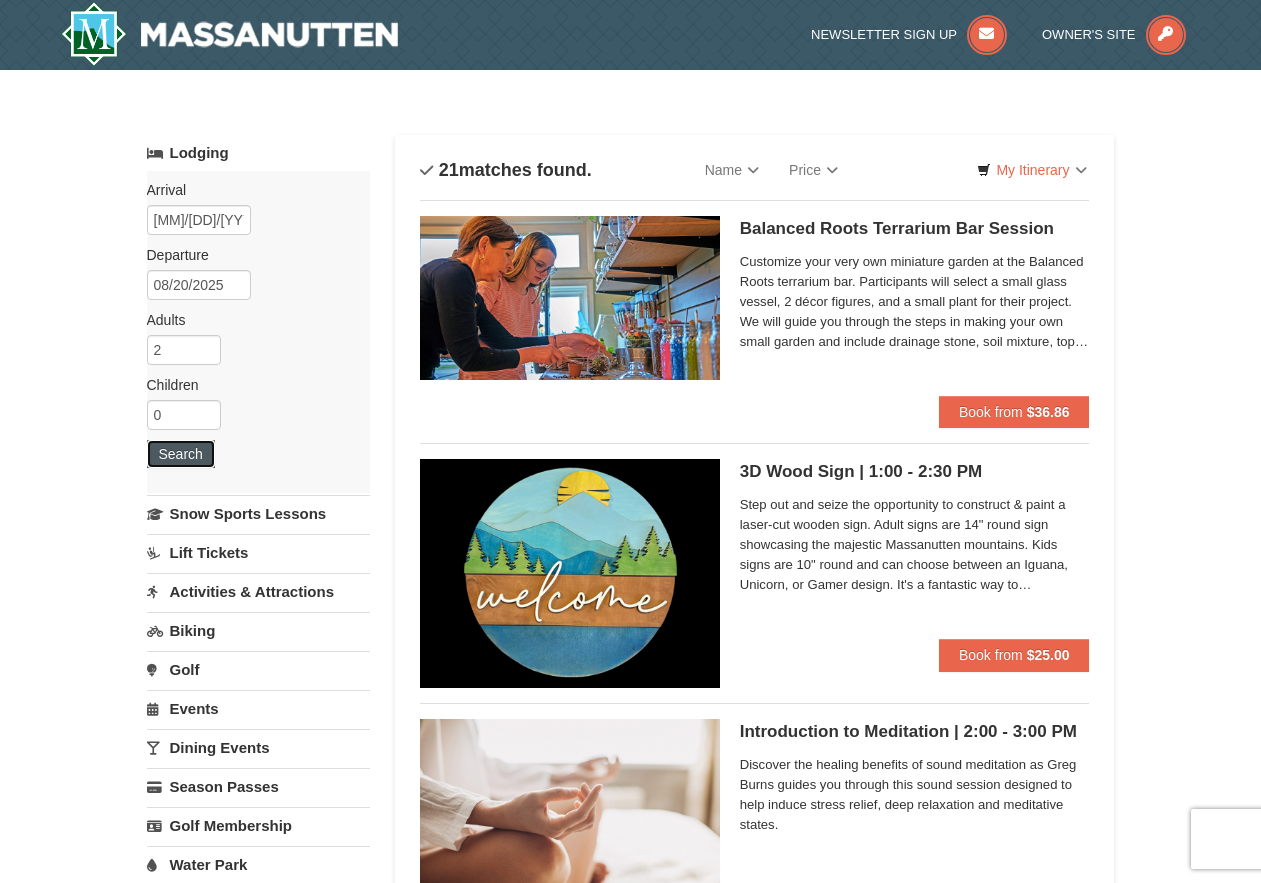 click on "Search" at bounding box center [181, 454] 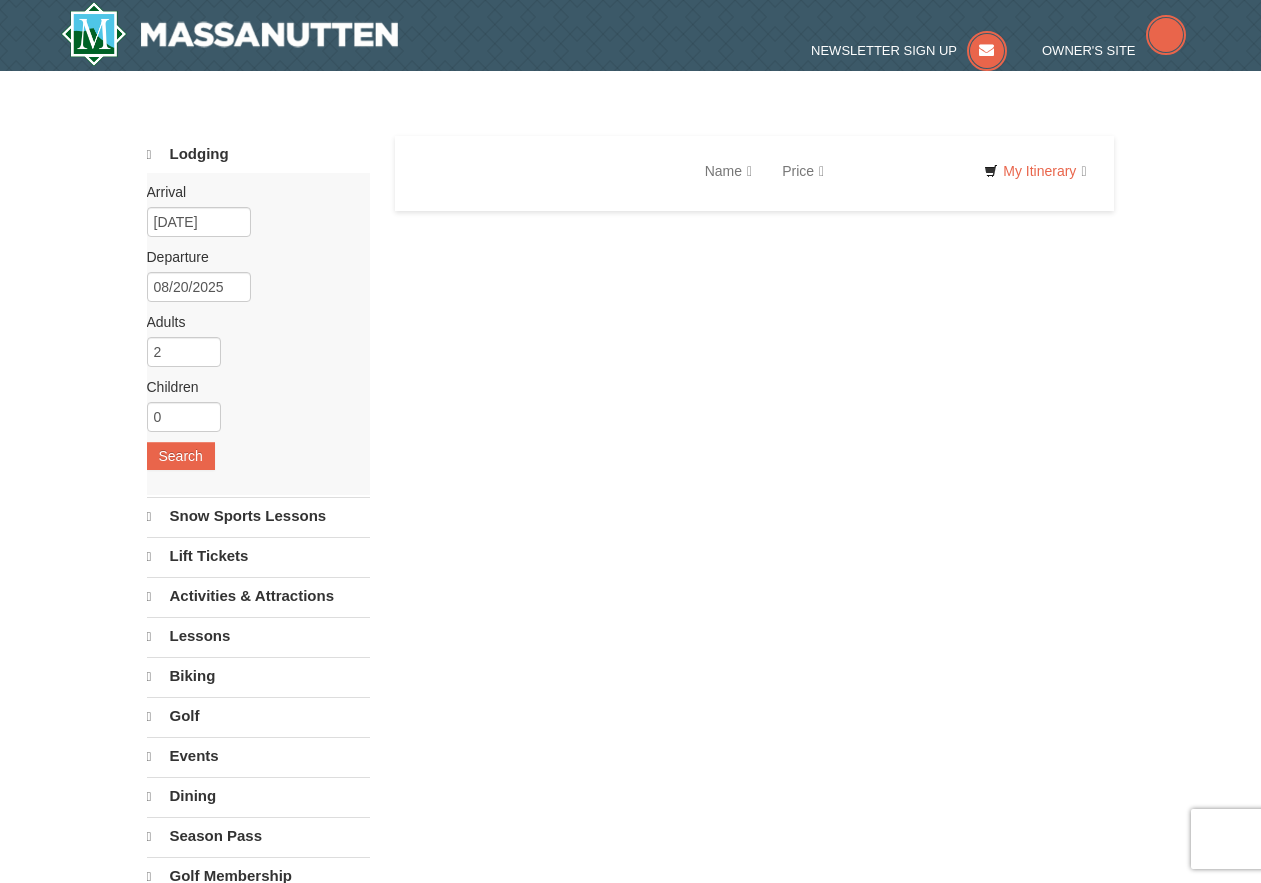 scroll, scrollTop: 0, scrollLeft: 0, axis: both 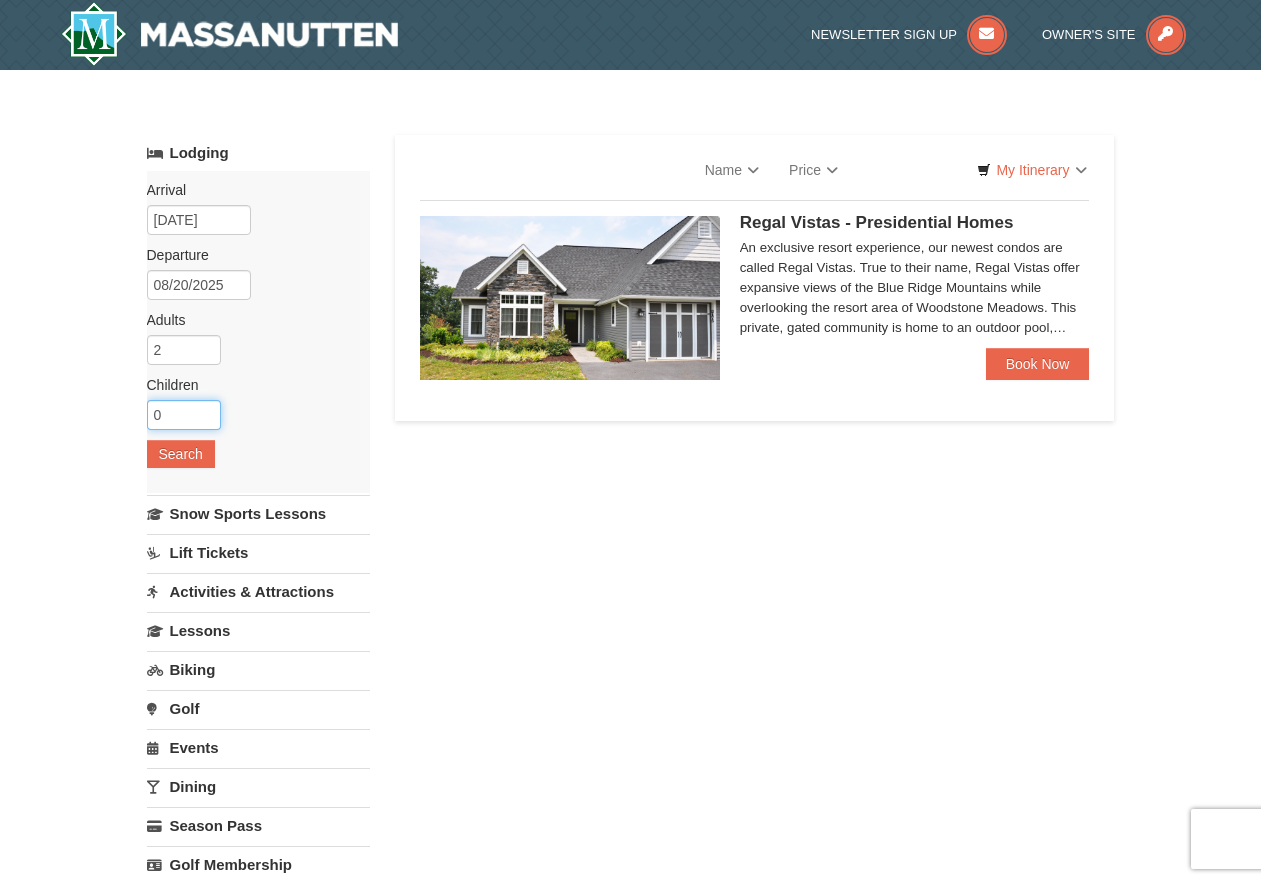 click on "0" at bounding box center [184, 415] 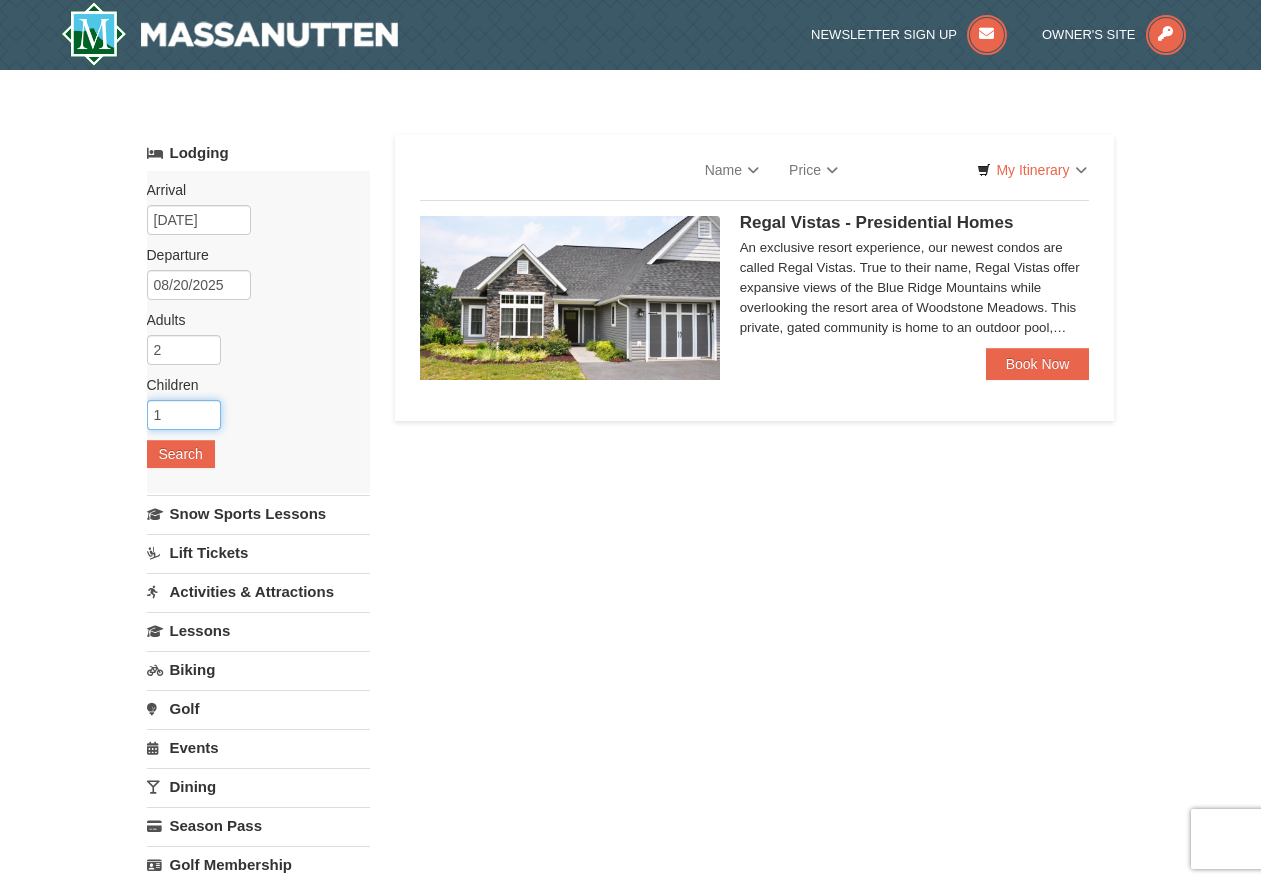 type on "1" 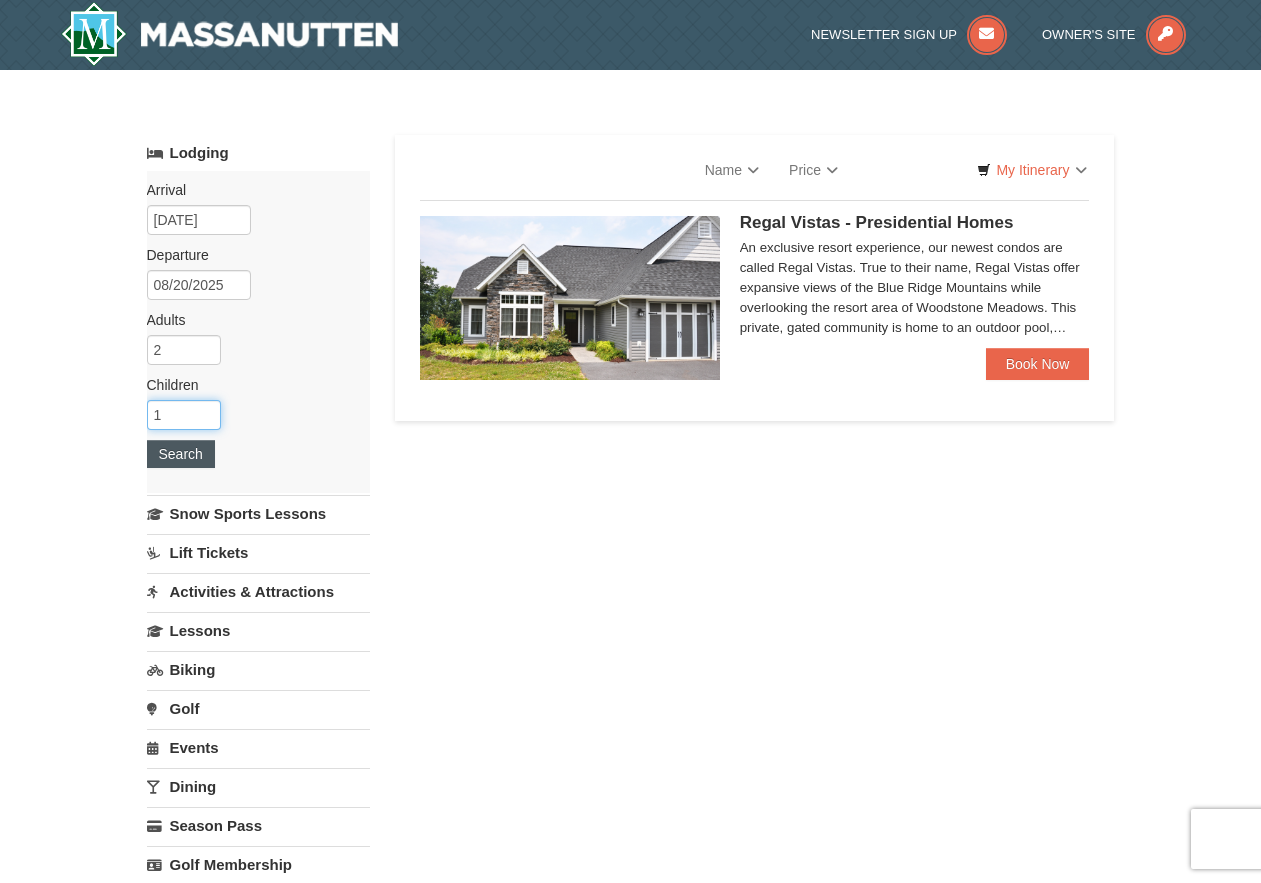 select on "8" 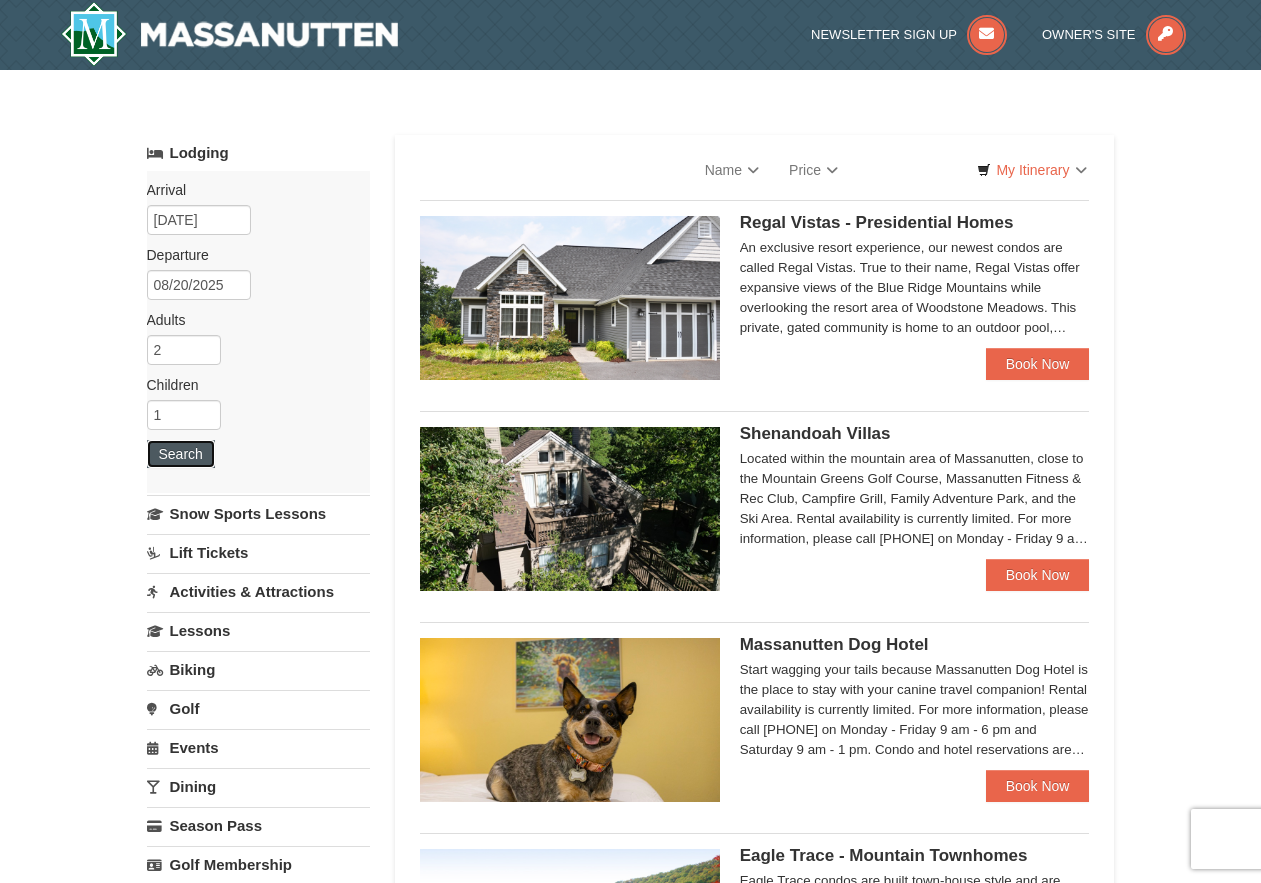 click on "Search" at bounding box center [181, 454] 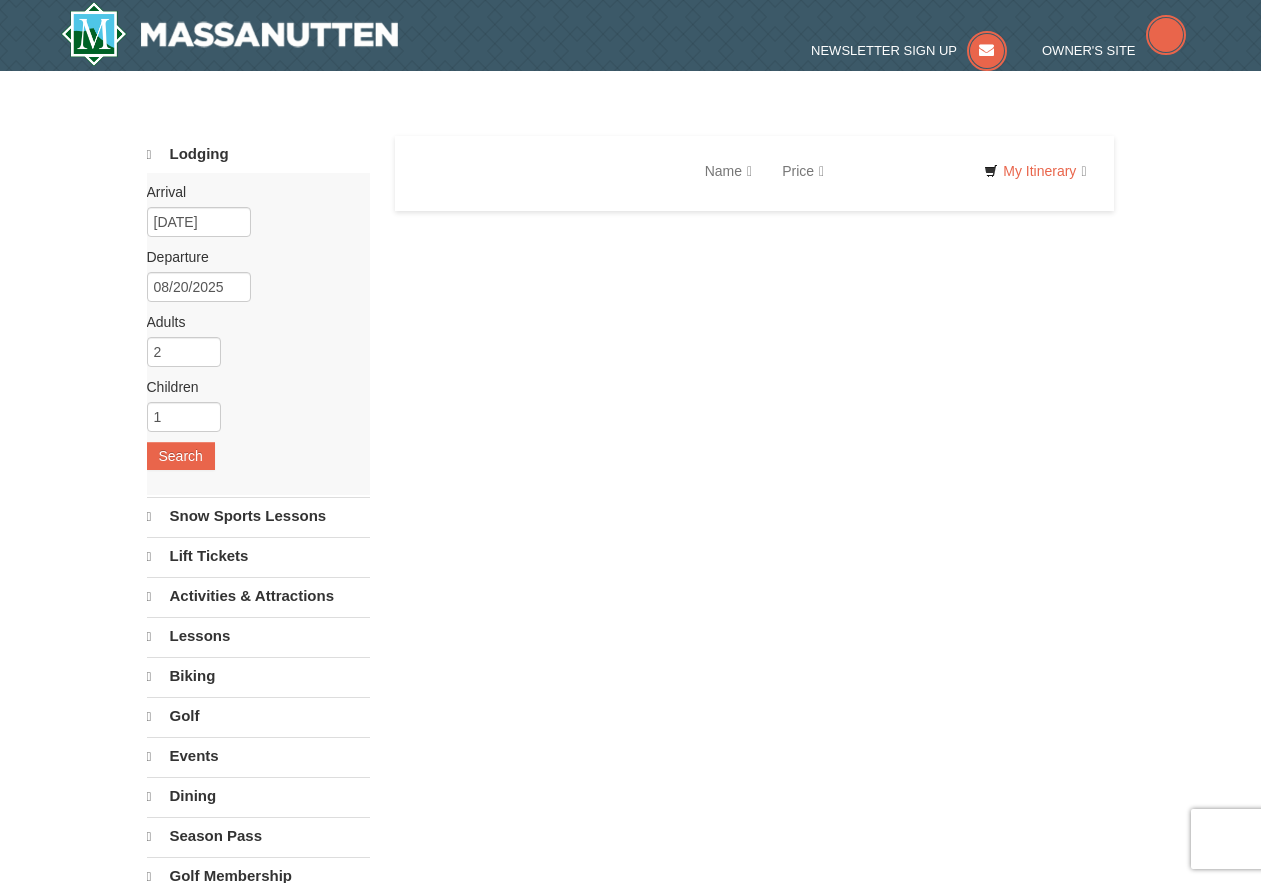 scroll, scrollTop: 0, scrollLeft: 0, axis: both 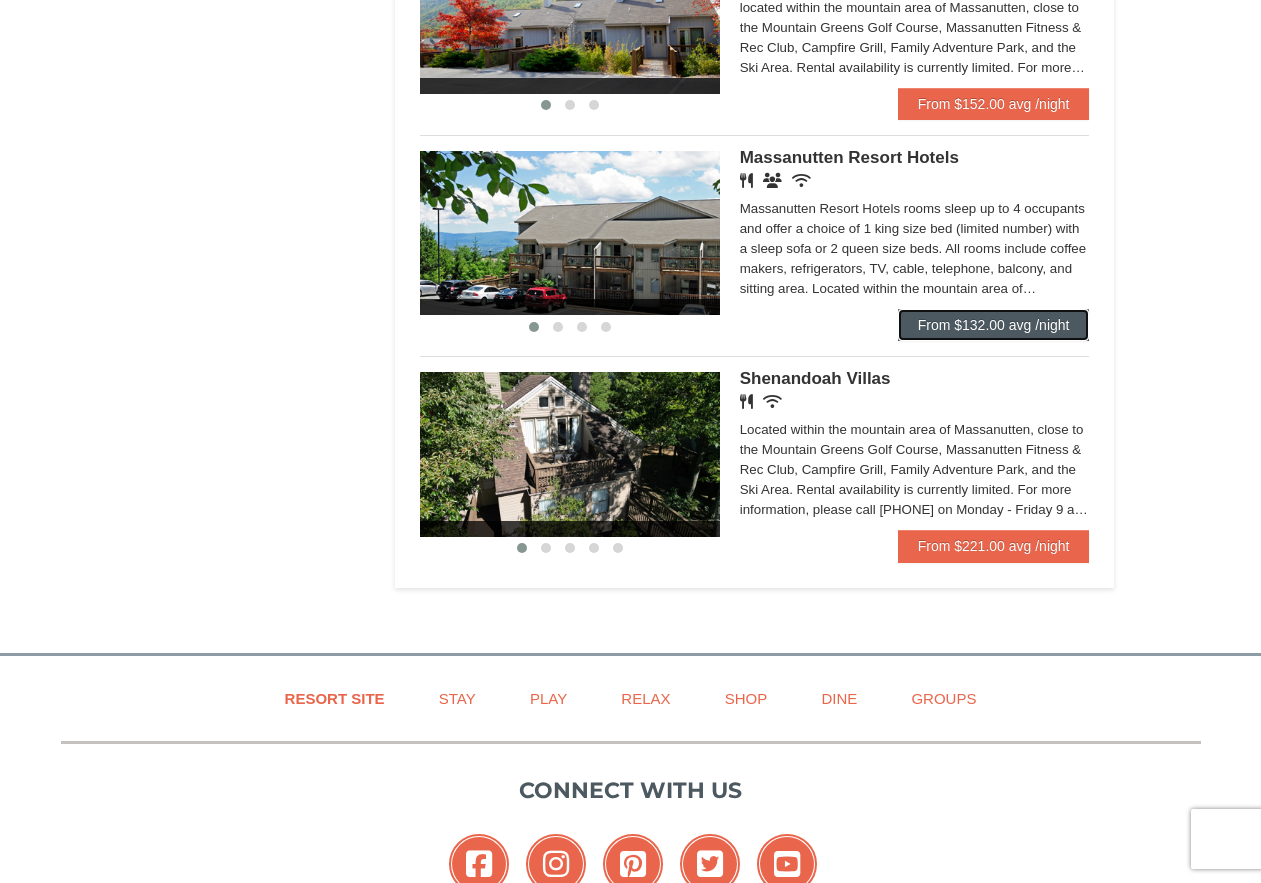 click on "From $132.00 avg /night" at bounding box center [994, 325] 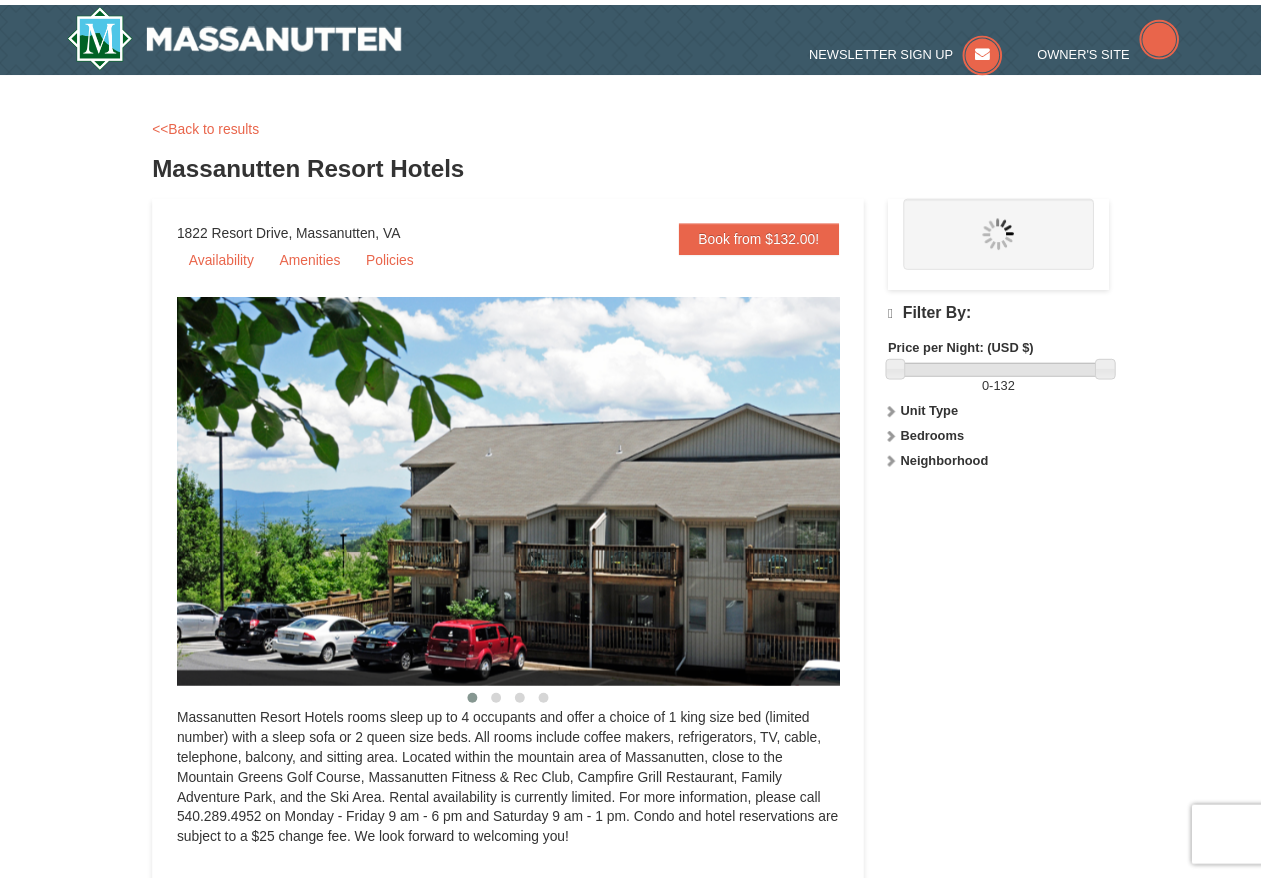 scroll, scrollTop: 0, scrollLeft: 0, axis: both 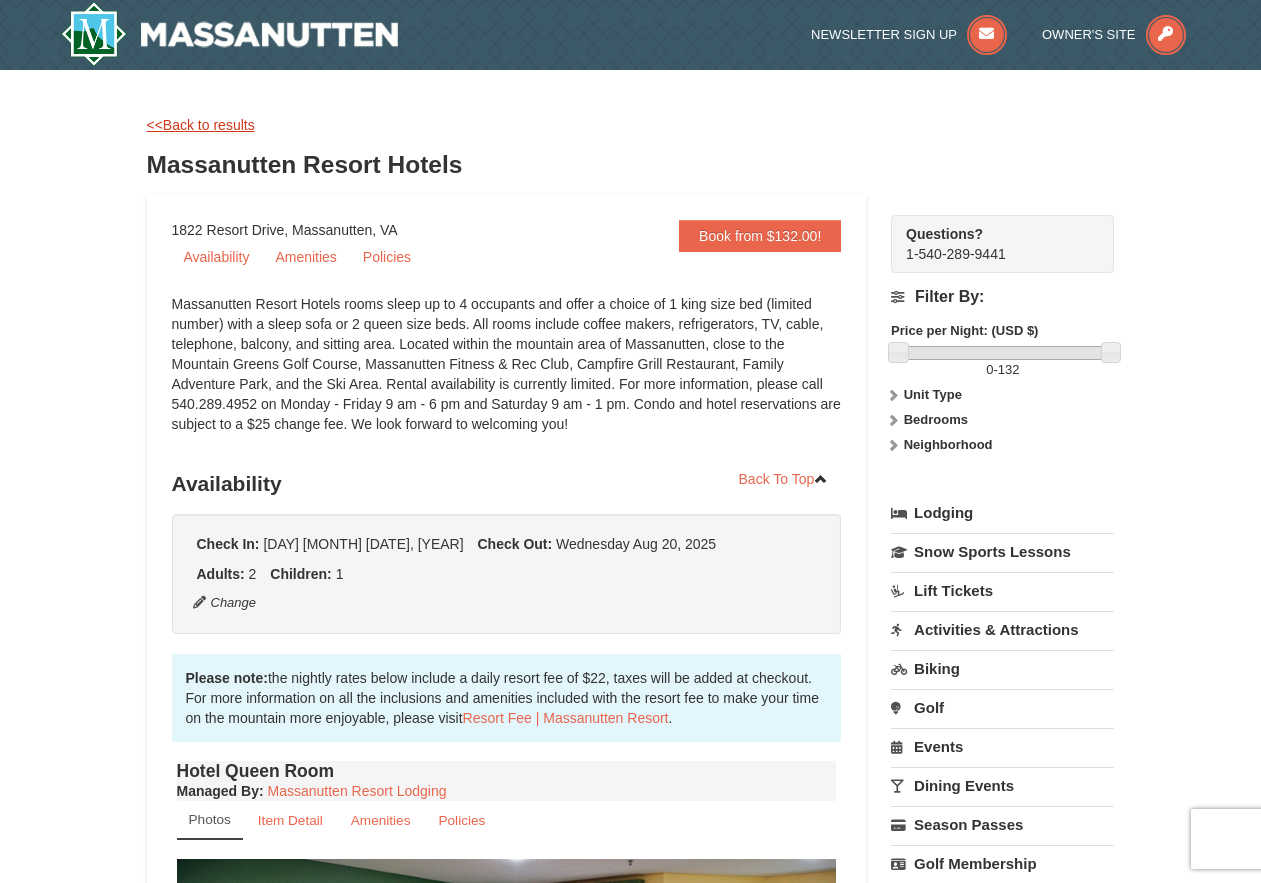 click on "<<Back to results" at bounding box center (201, 125) 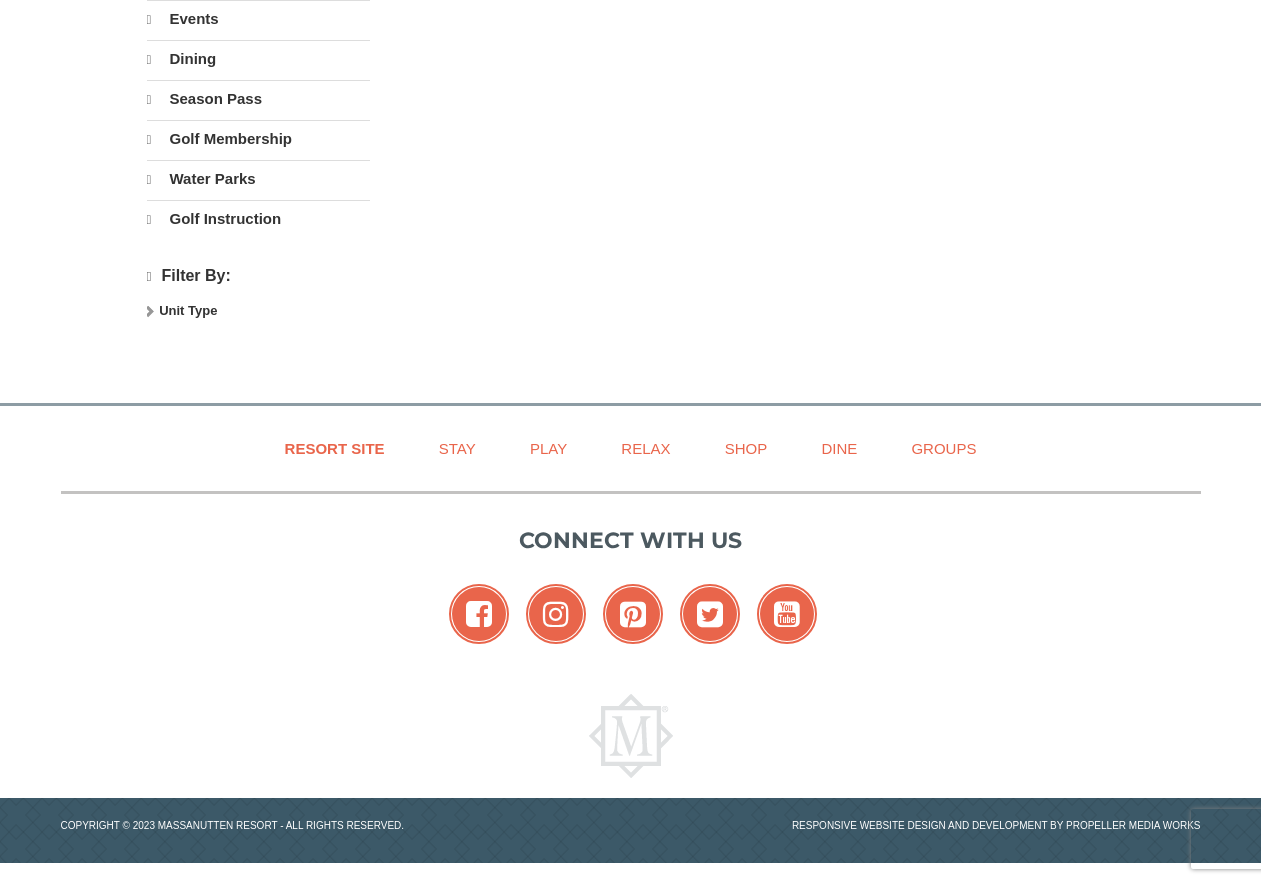 select on "8" 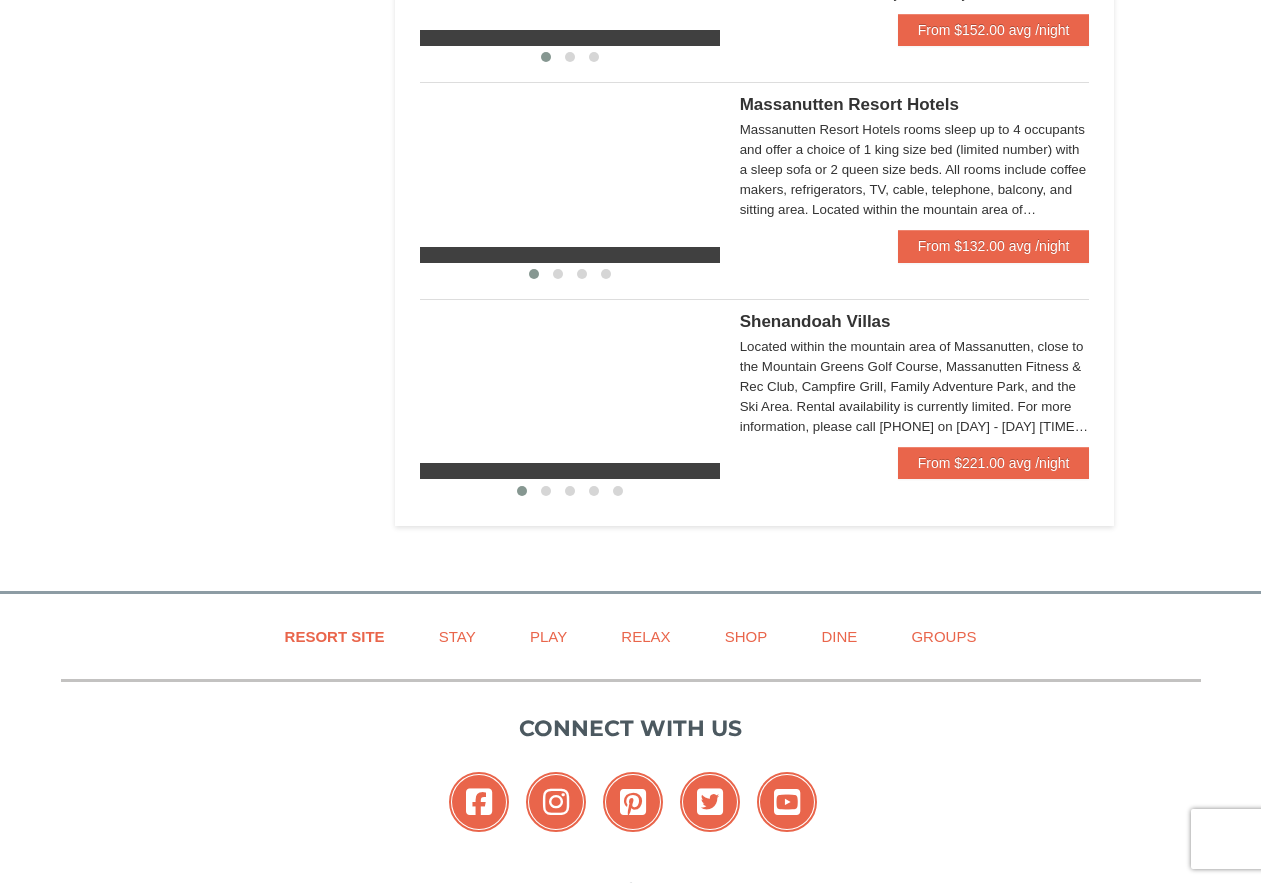 scroll, scrollTop: 1200, scrollLeft: 0, axis: vertical 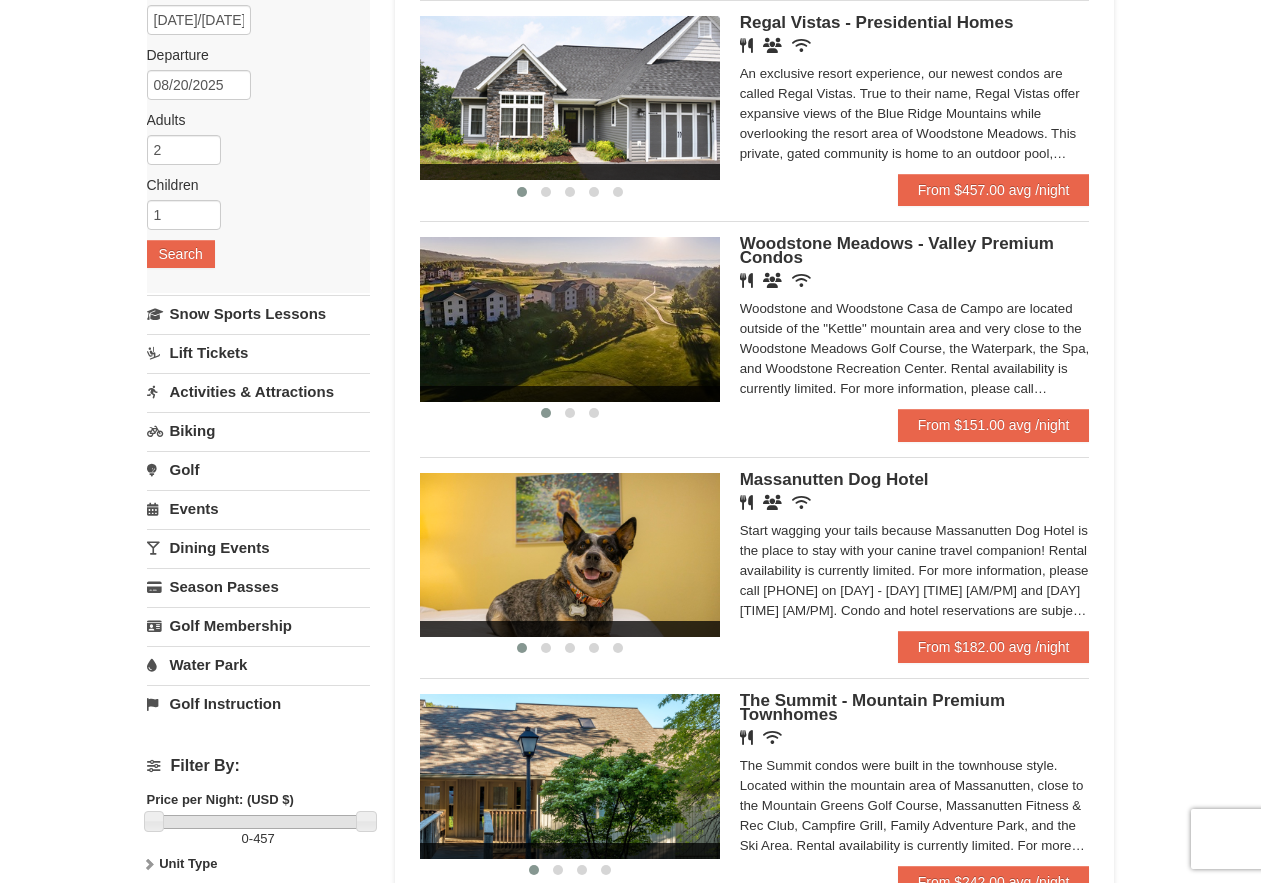 click on "Activities & Attractions" at bounding box center [258, 391] 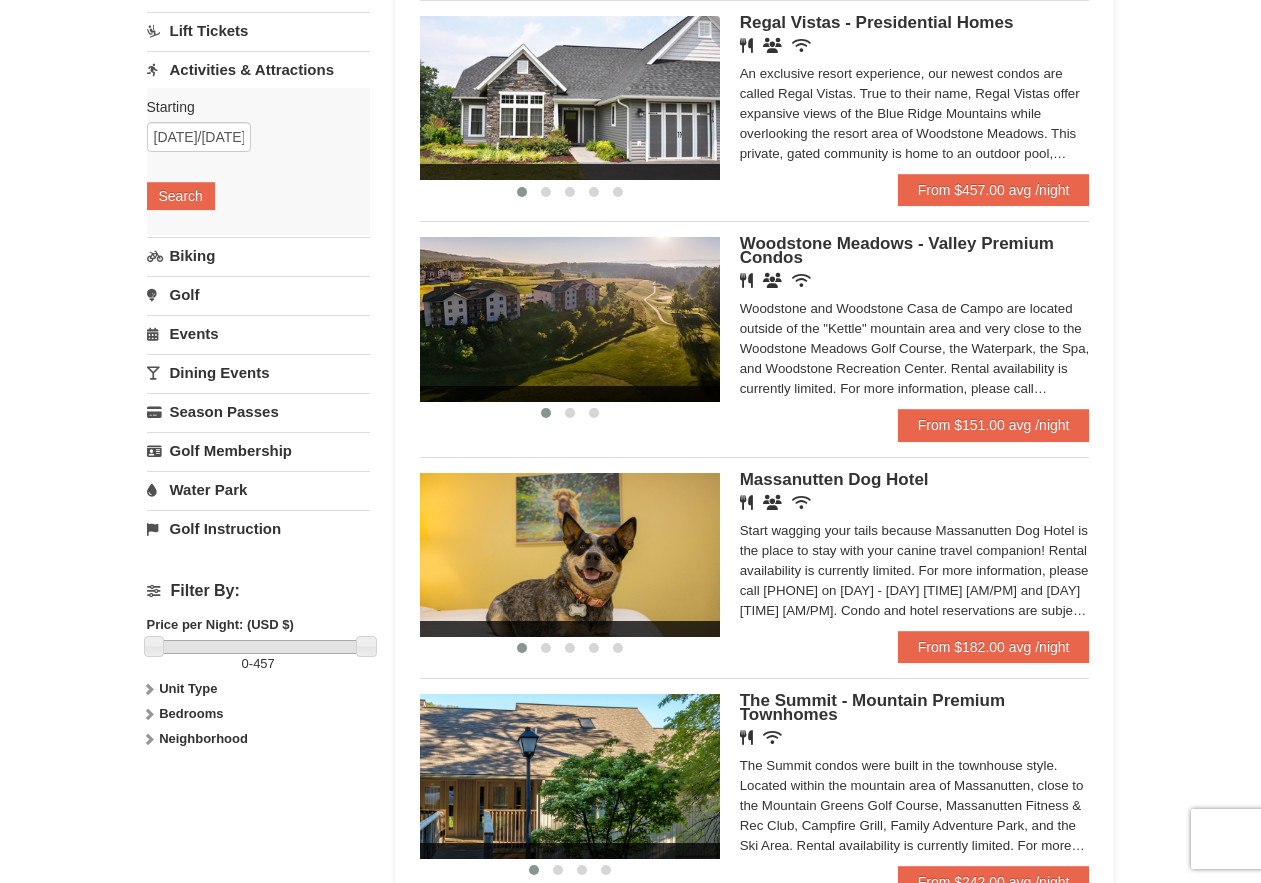 click on "Water Park" at bounding box center [258, 489] 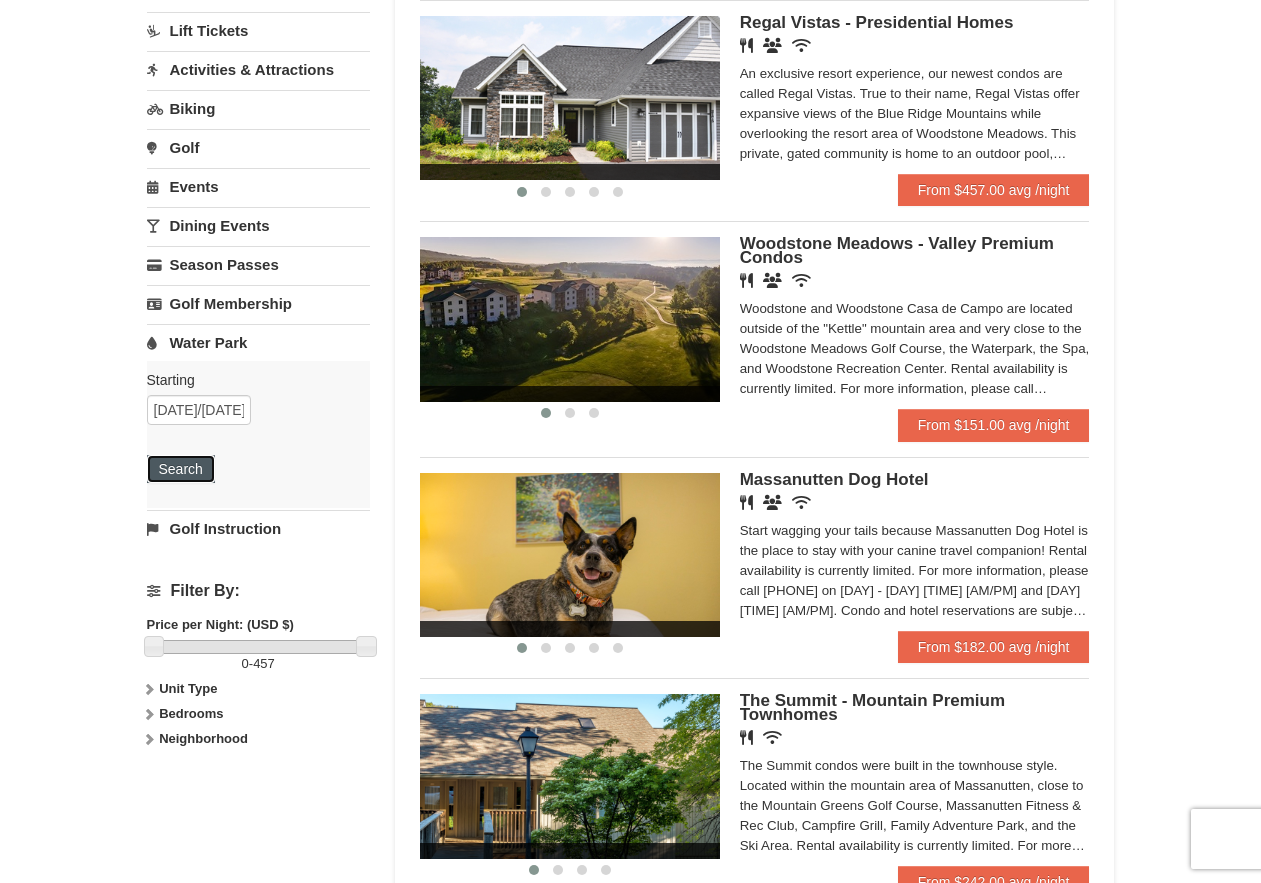 click on "Search" at bounding box center [181, 469] 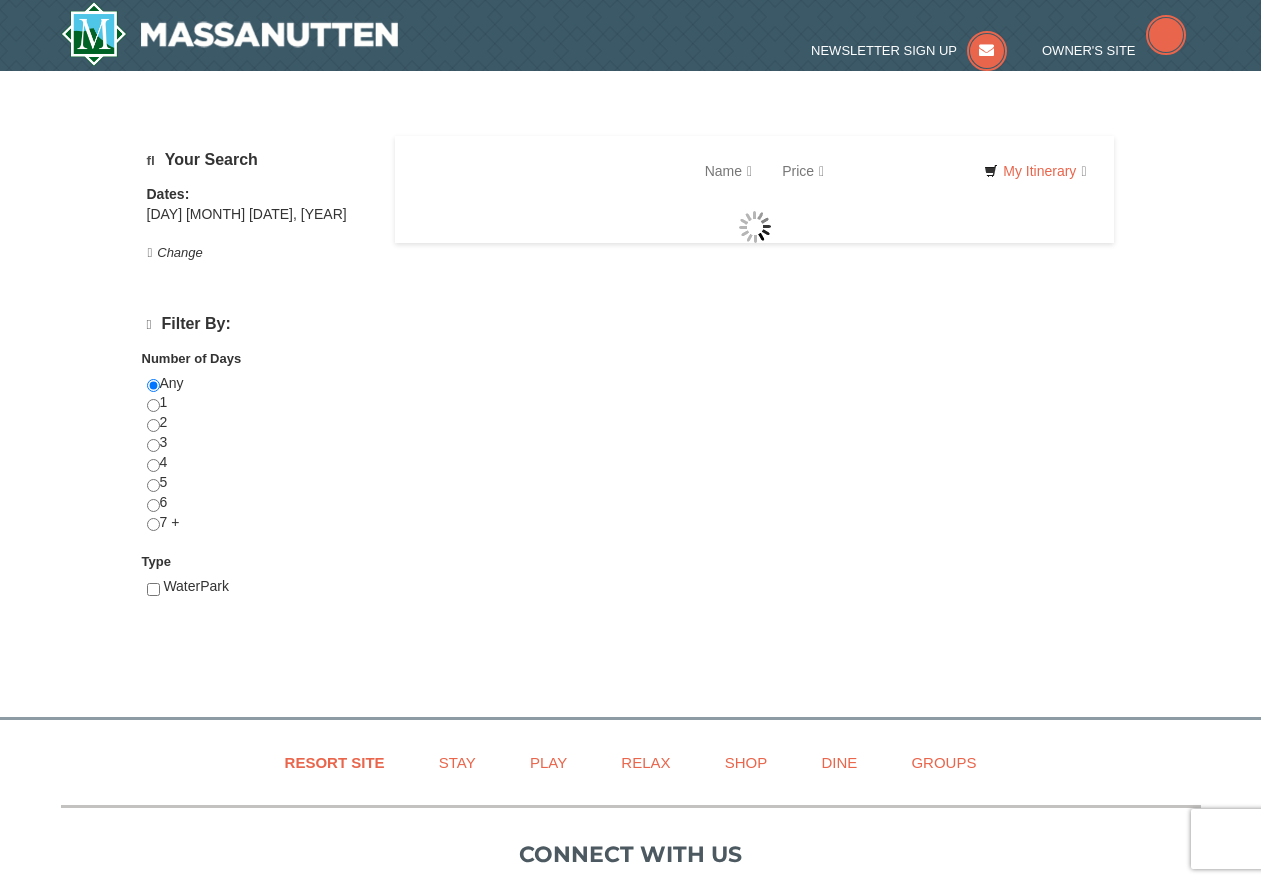 scroll, scrollTop: 0, scrollLeft: 0, axis: both 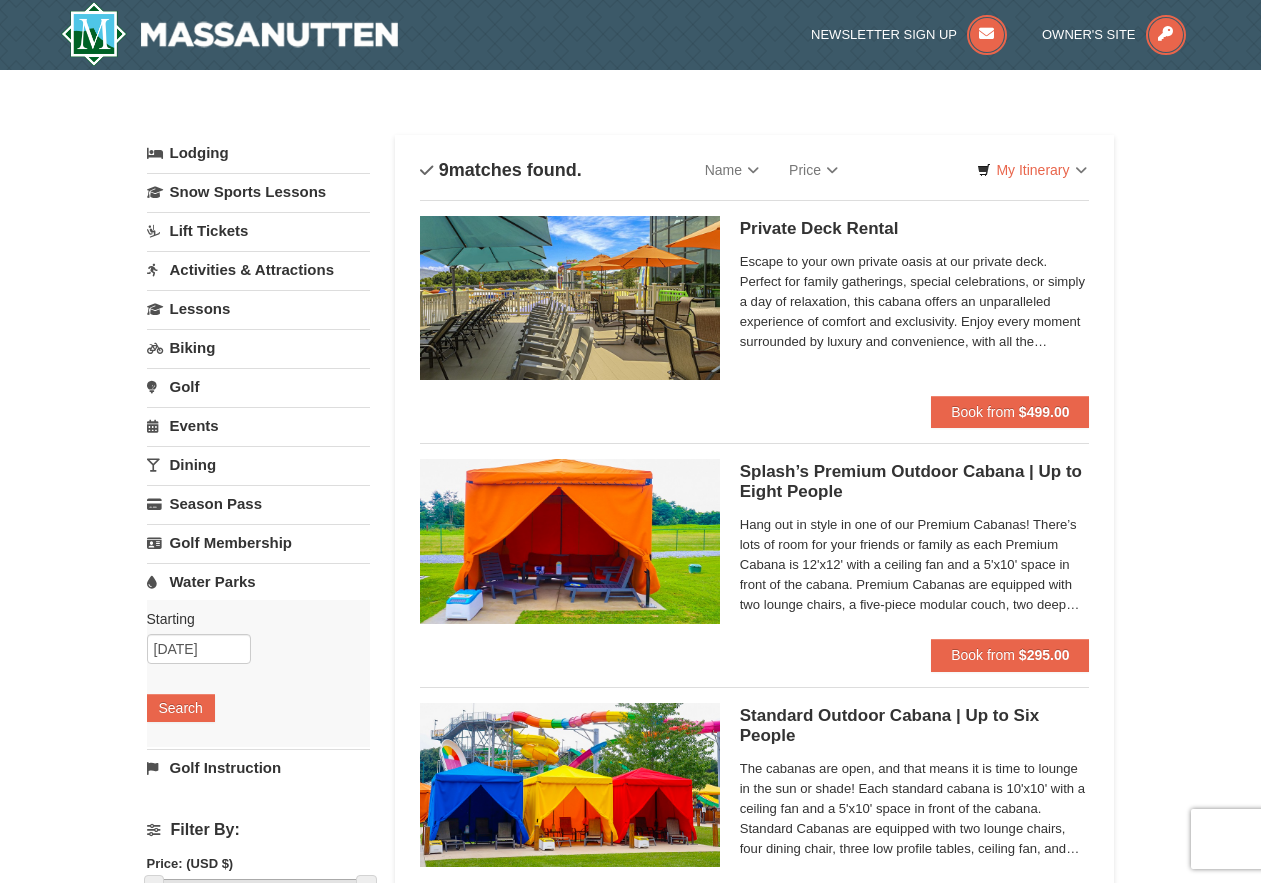 select on "8" 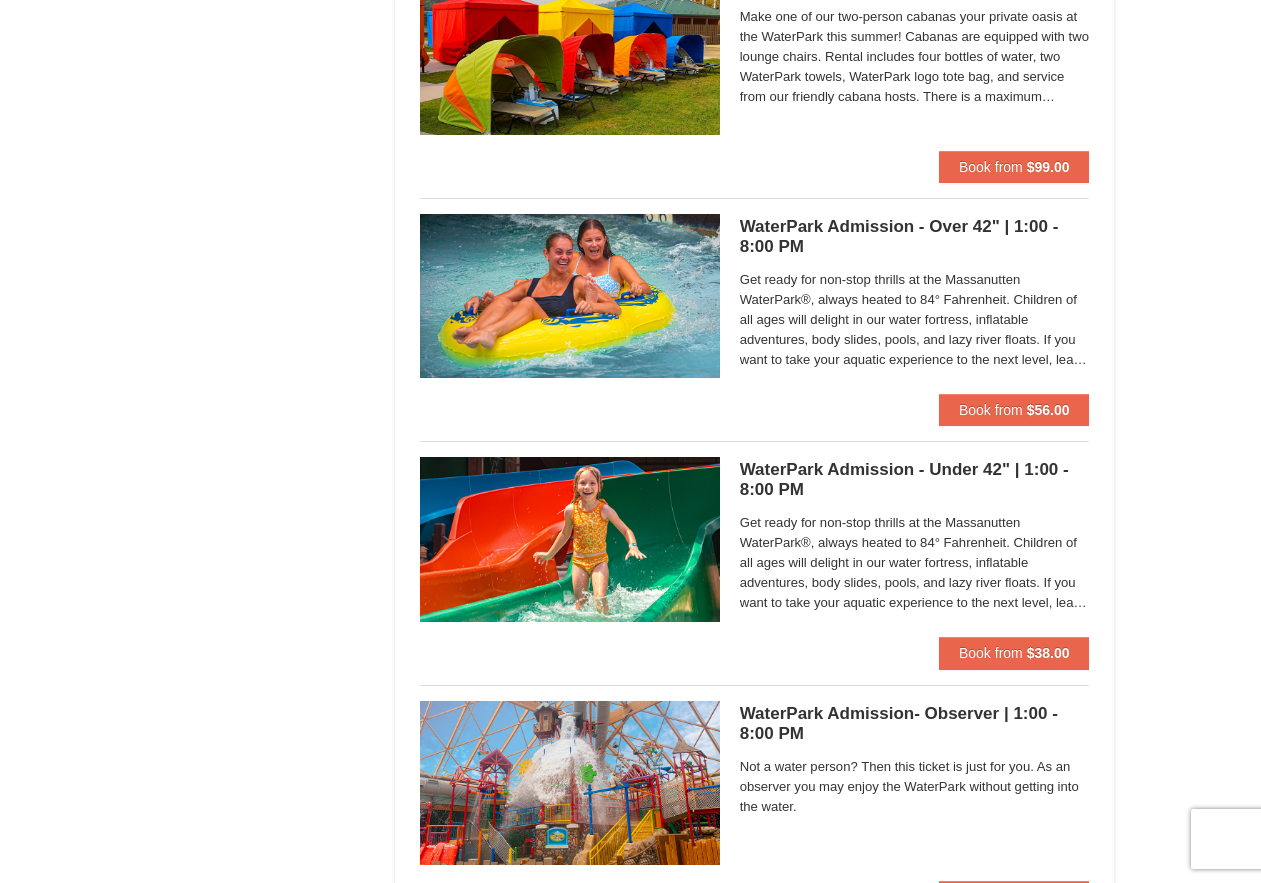 scroll, scrollTop: 1200, scrollLeft: 0, axis: vertical 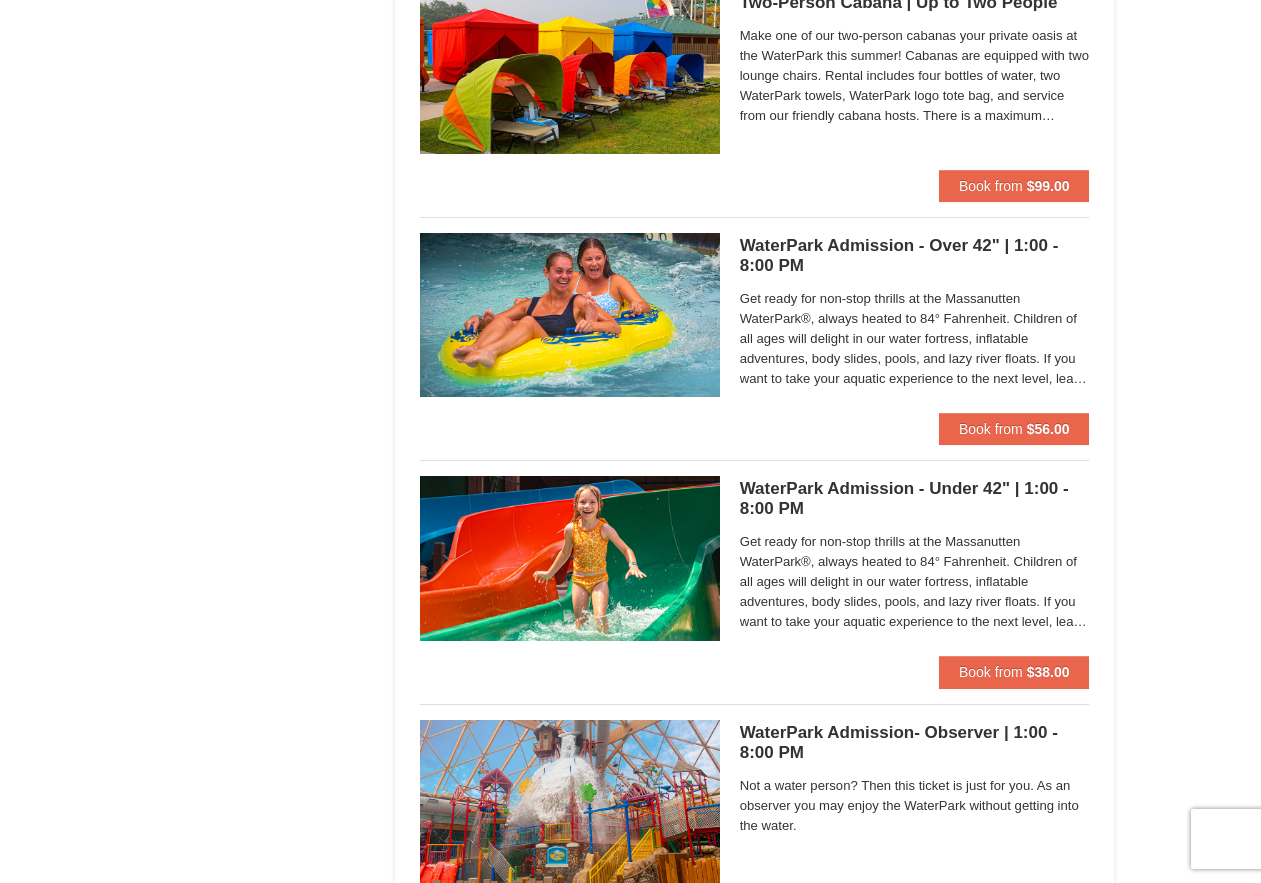 click on "WaterPark Admission - Over 42" | 1:00 - 8:00 PM  Massanutten Indoor/Outdoor WaterPark" at bounding box center (915, 256) 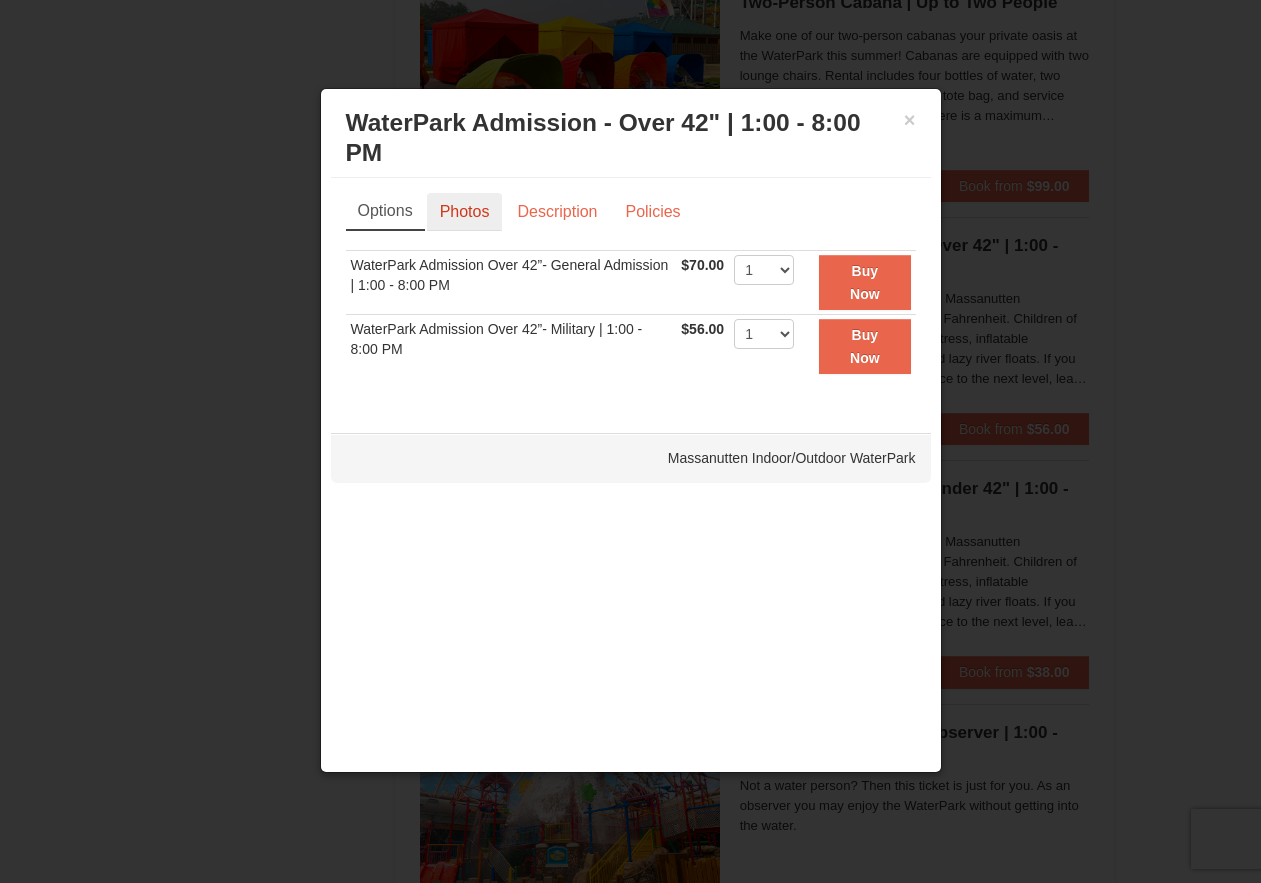 click on "Photos" at bounding box center (465, 212) 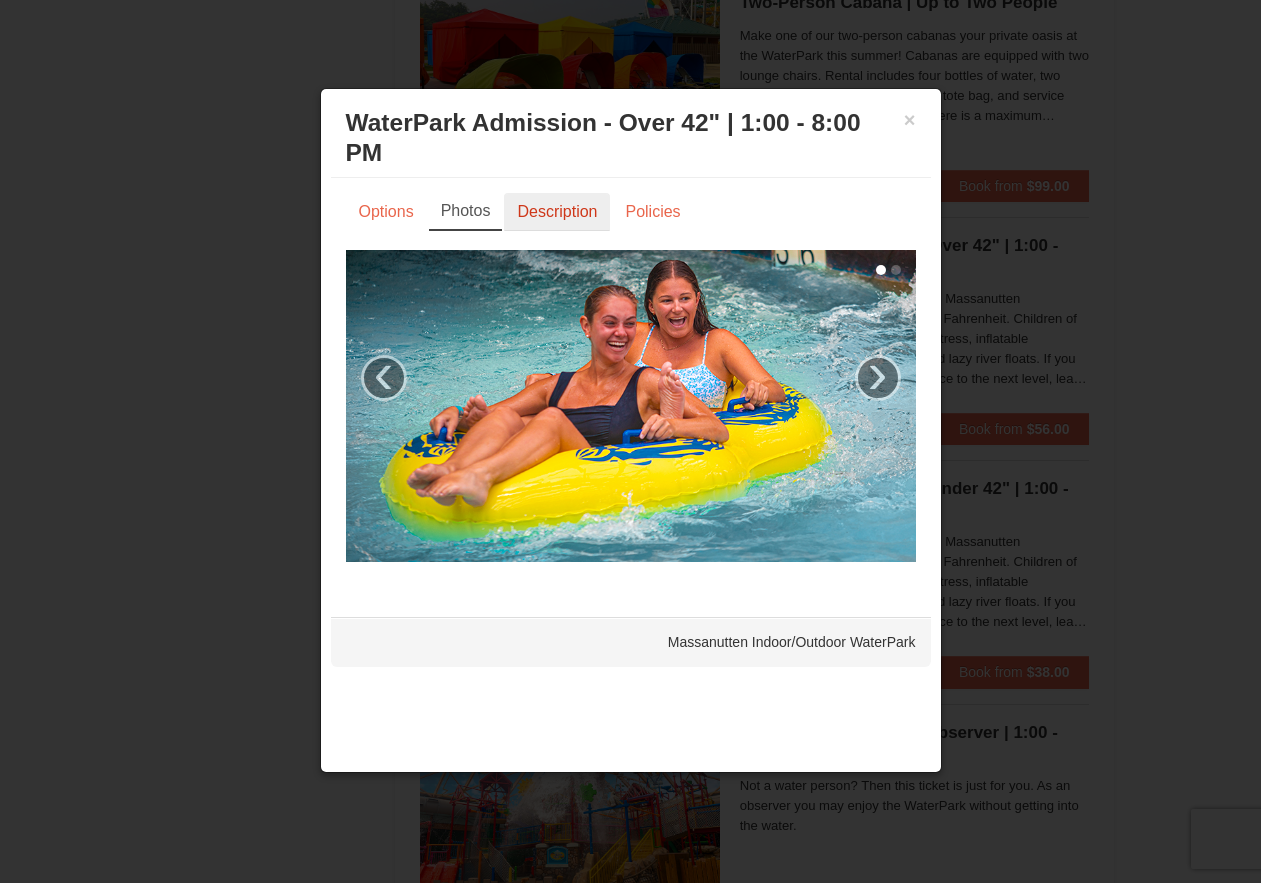 click on "Description" at bounding box center (557, 212) 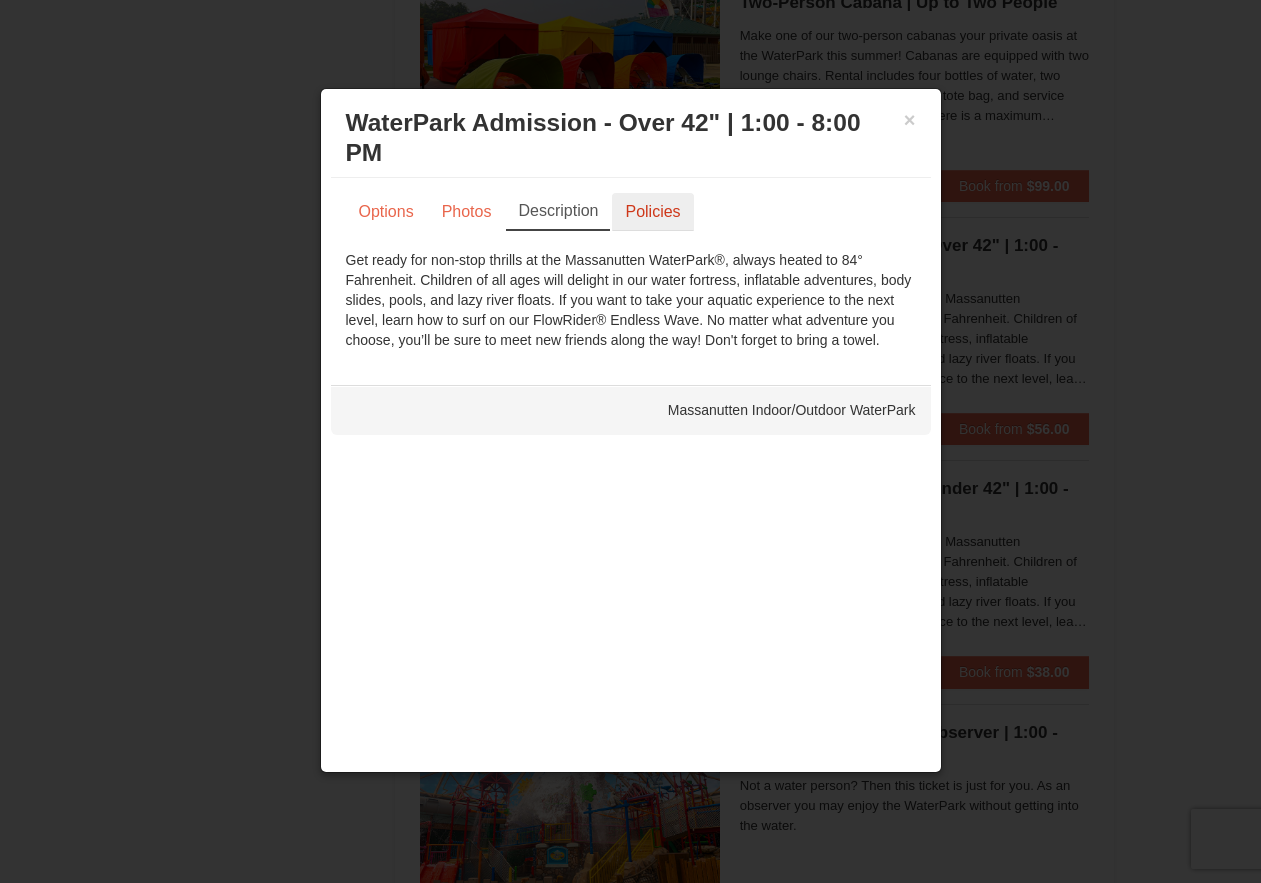 click on "Policies" at bounding box center (652, 212) 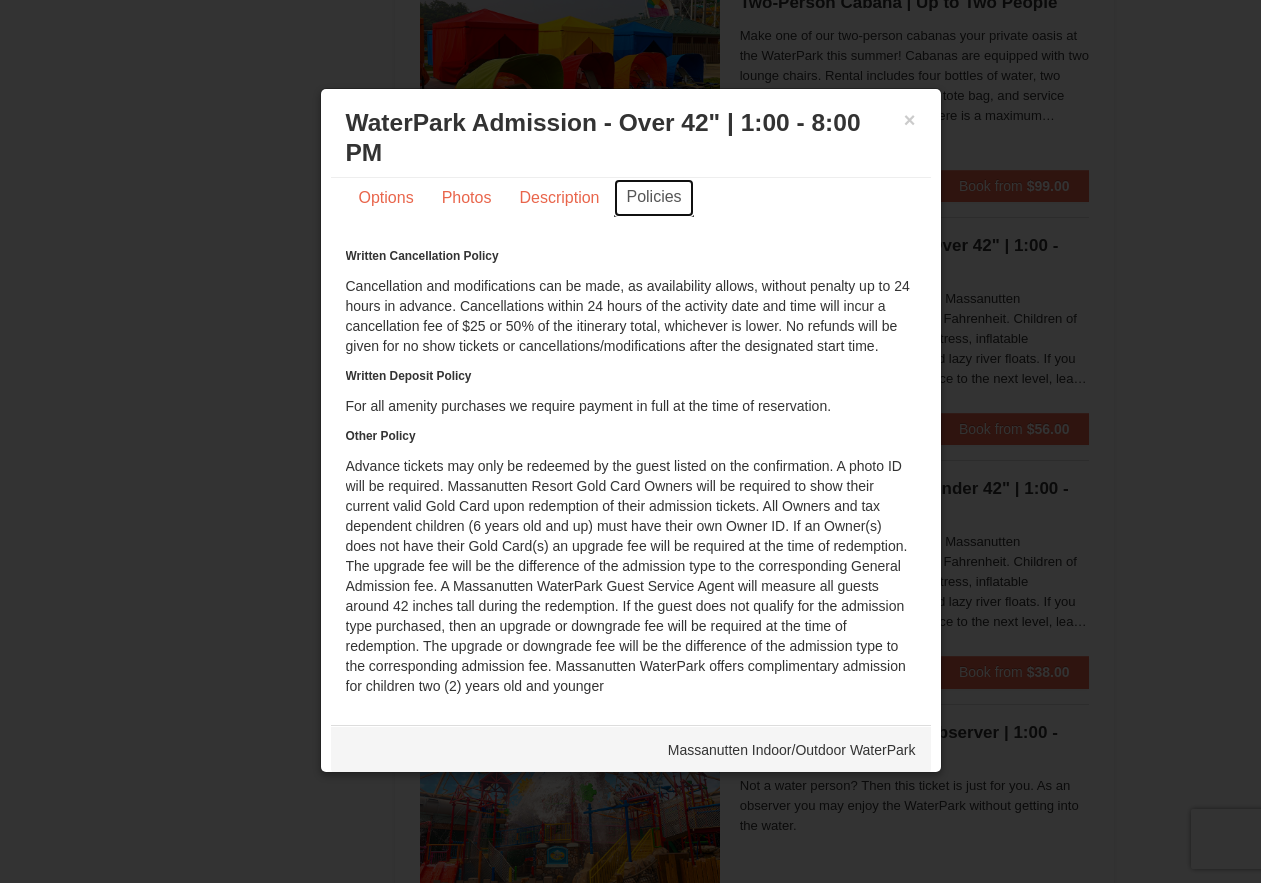 scroll, scrollTop: 0, scrollLeft: 0, axis: both 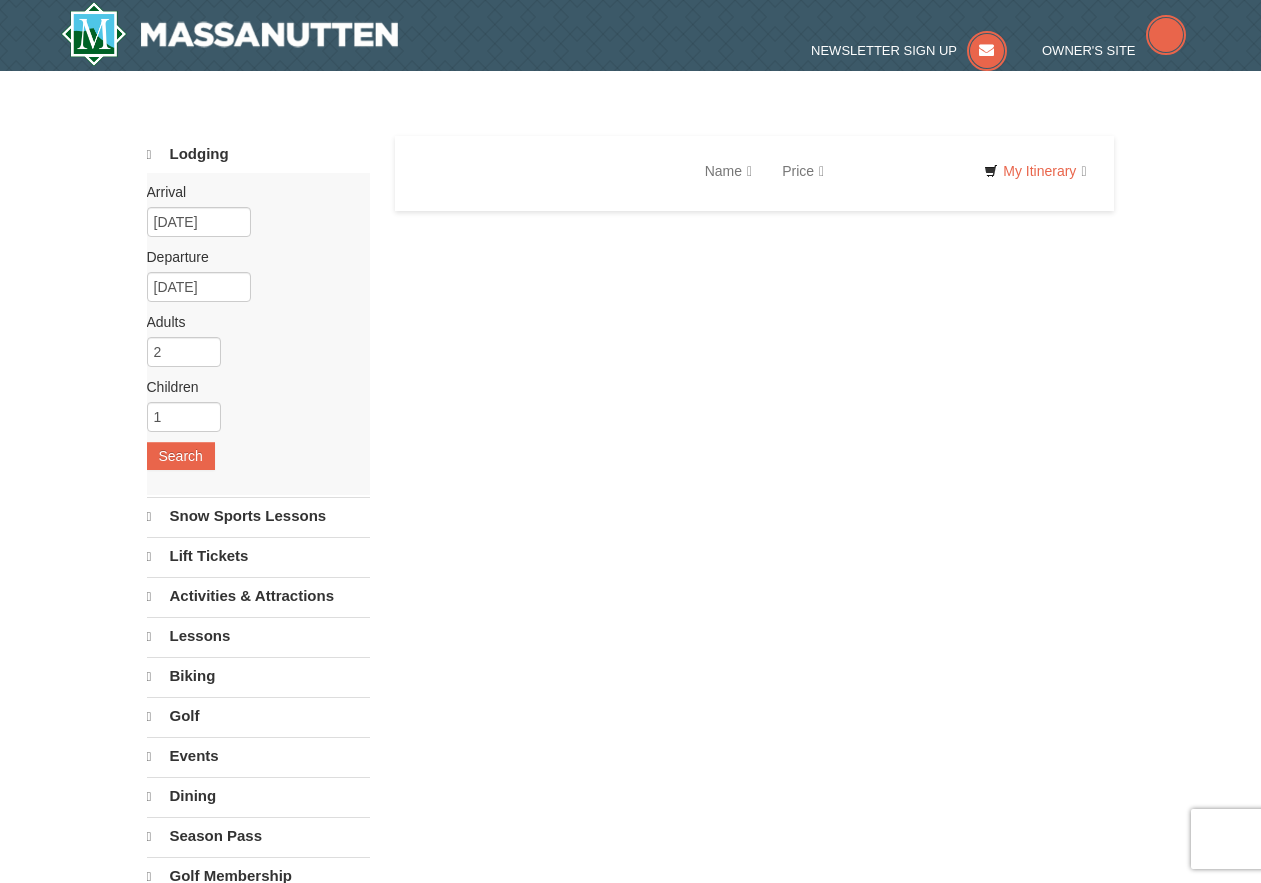 select on "8" 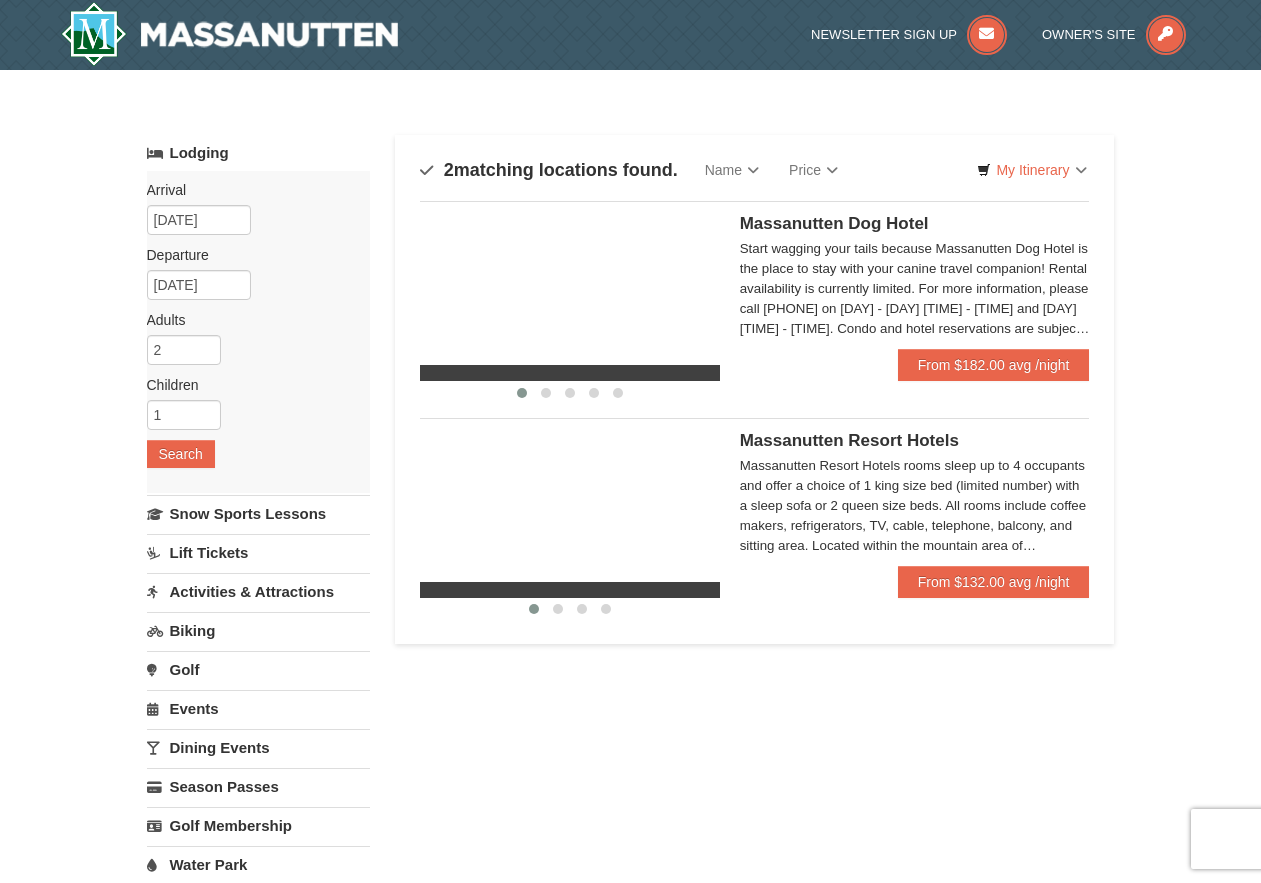 scroll, scrollTop: 0, scrollLeft: 0, axis: both 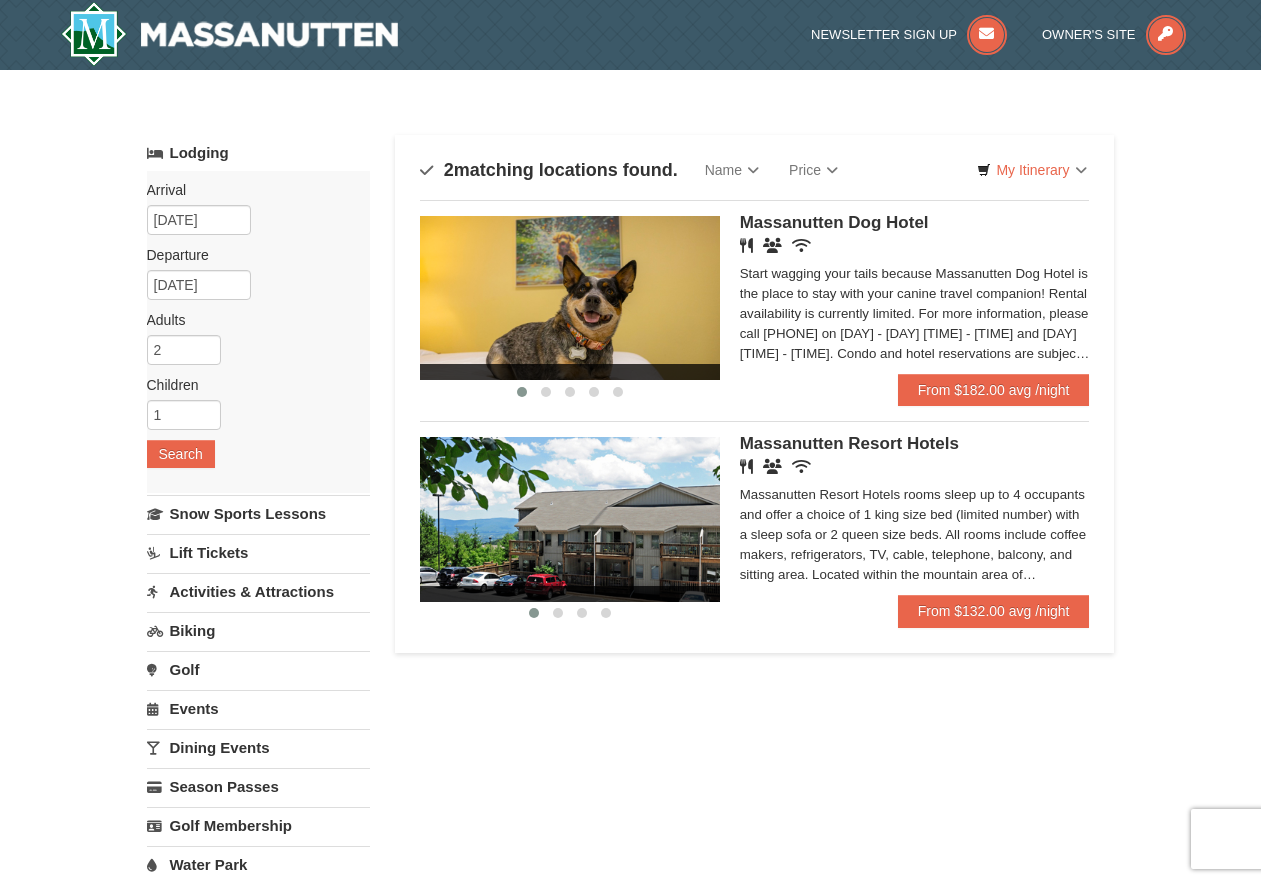 click on "Massanutten Resort Hotels rooms sleep up to 4 occupants and offer a choice of 1 king size bed (limited number) with a sleep sofa or 2 queen size beds. All rooms include coffee makers, refrigerators, TV, cable, telephone, balcony, and sitting area. Located within the mountain area of Massanutten, close to the Mountain Greens Golf Course, Massanutten Fitness & Rec Club, Campfire Grill Restaurant, Family Adventure Park, and the Ski Area.
Rental availability is currently limited. For more information, please call 540.289.4952 on Monday - Friday 9 am - 6 pm and Saturday 9 am - 1 pm. Condo and hotel reservations are subject to a $25 change fee.
We look forward to welcoming you!" at bounding box center (915, 535) 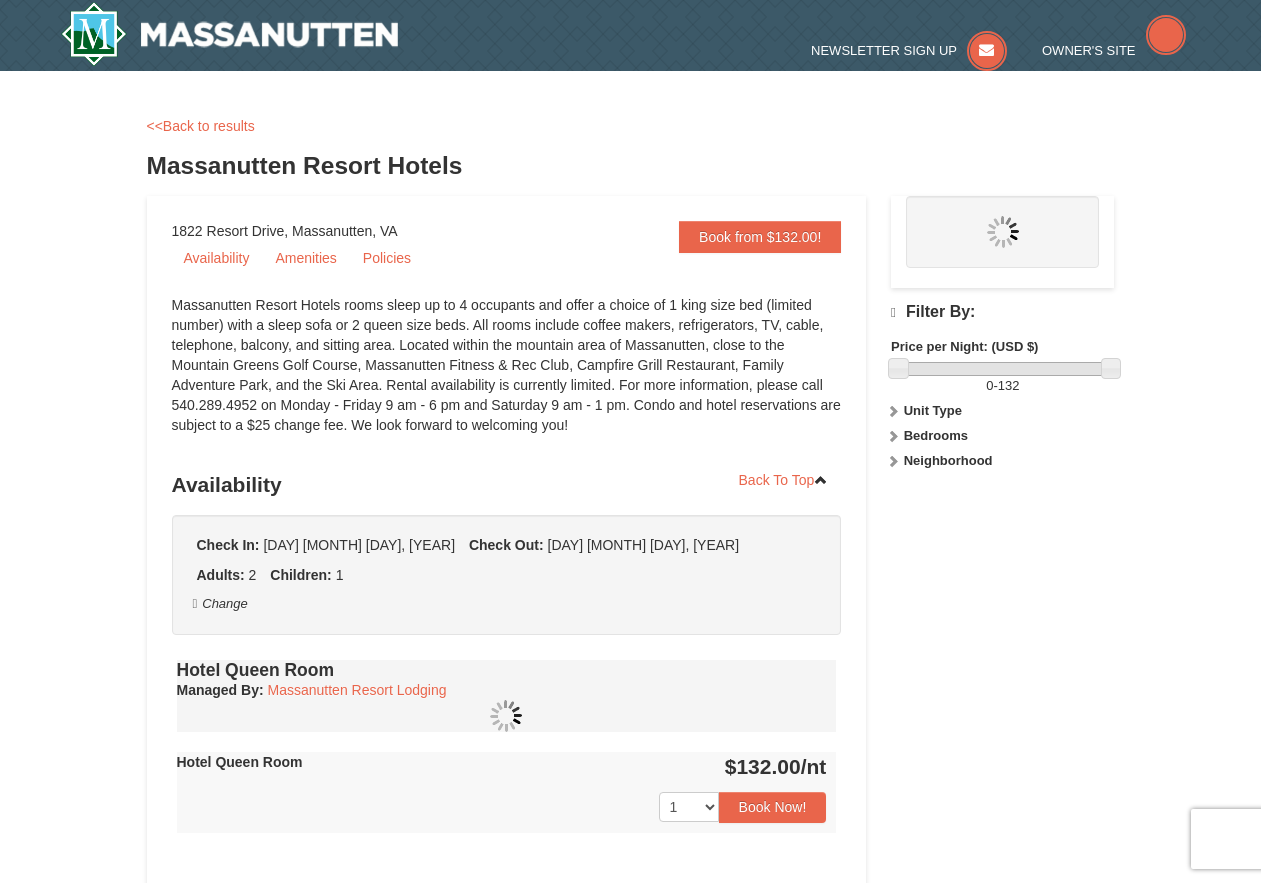 scroll, scrollTop: 0, scrollLeft: 0, axis: both 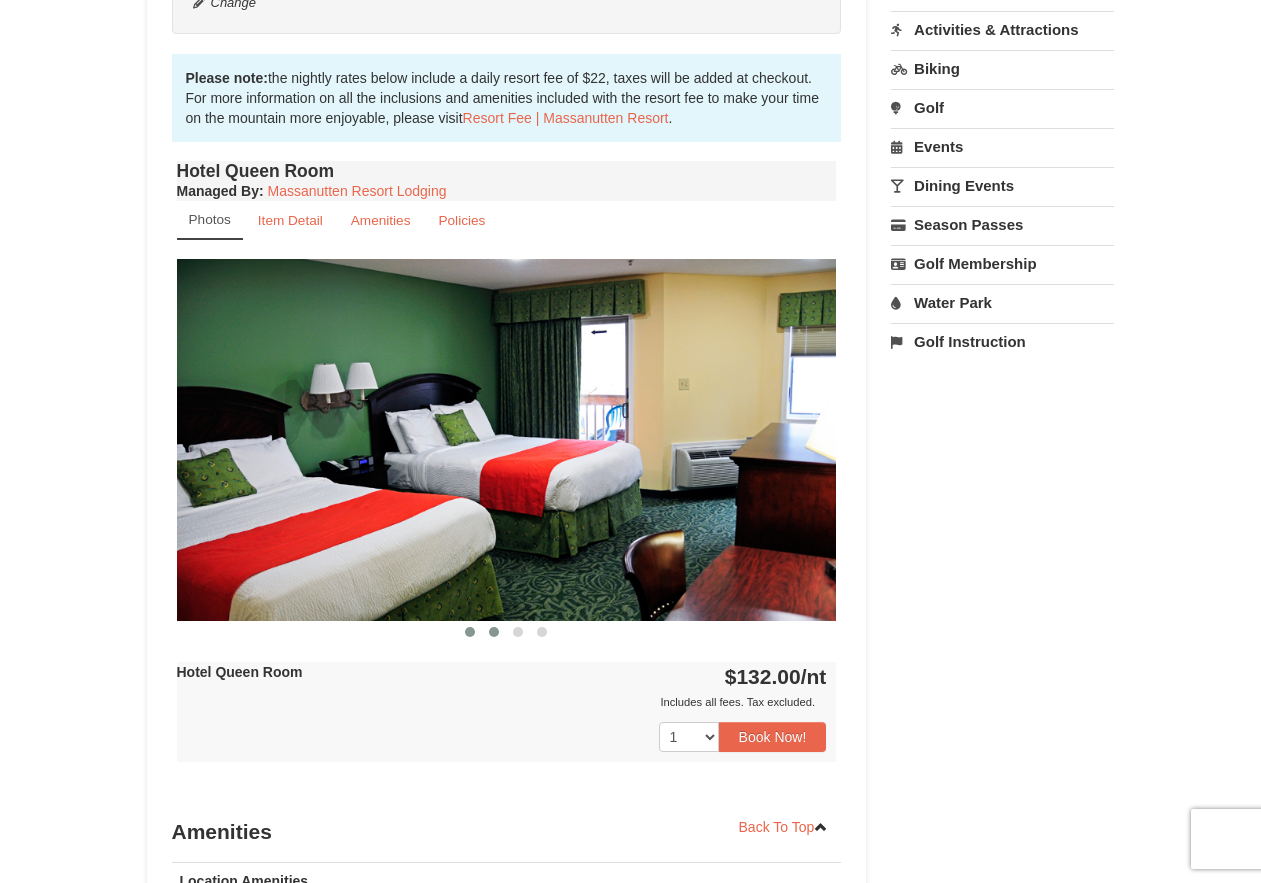 click at bounding box center [494, 632] 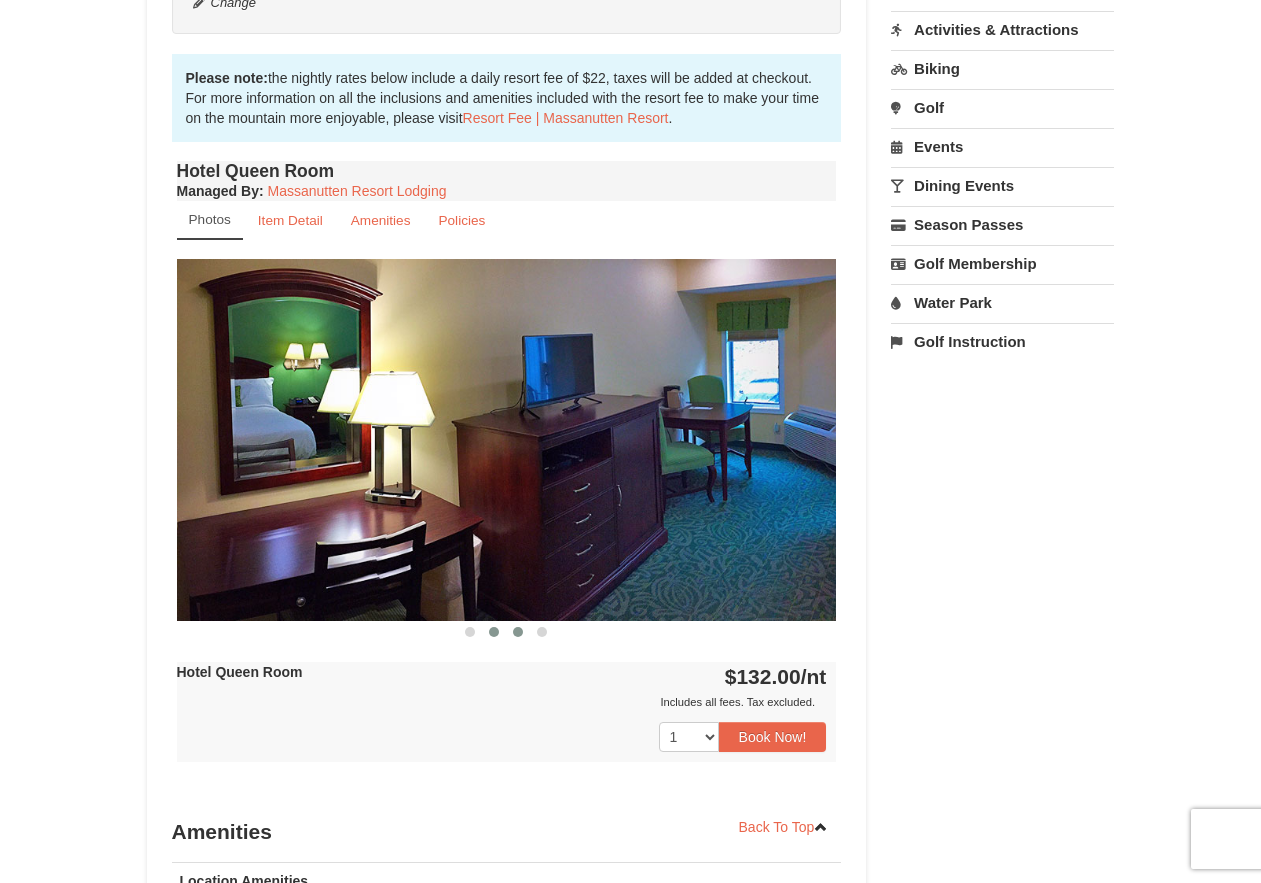 click at bounding box center [518, 632] 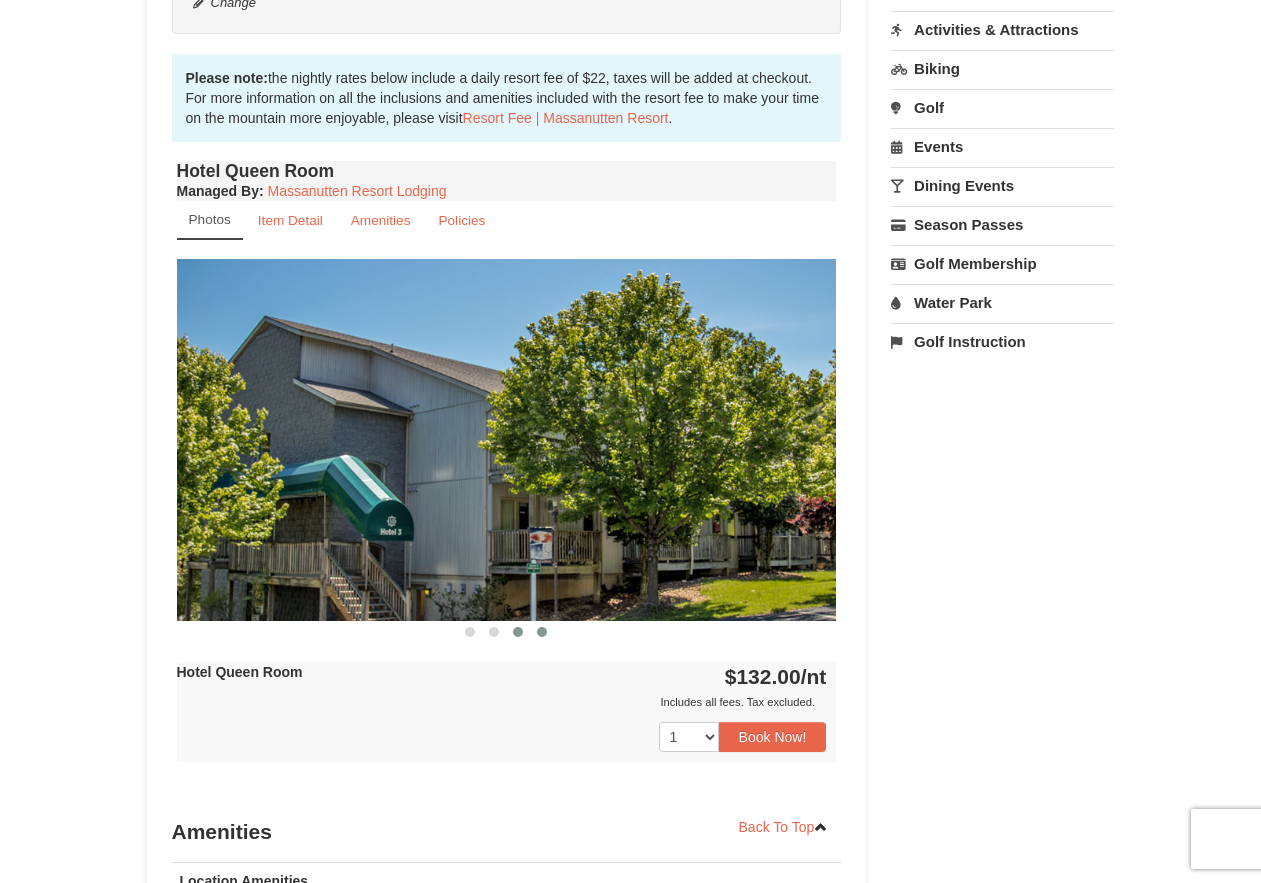 click at bounding box center (542, 632) 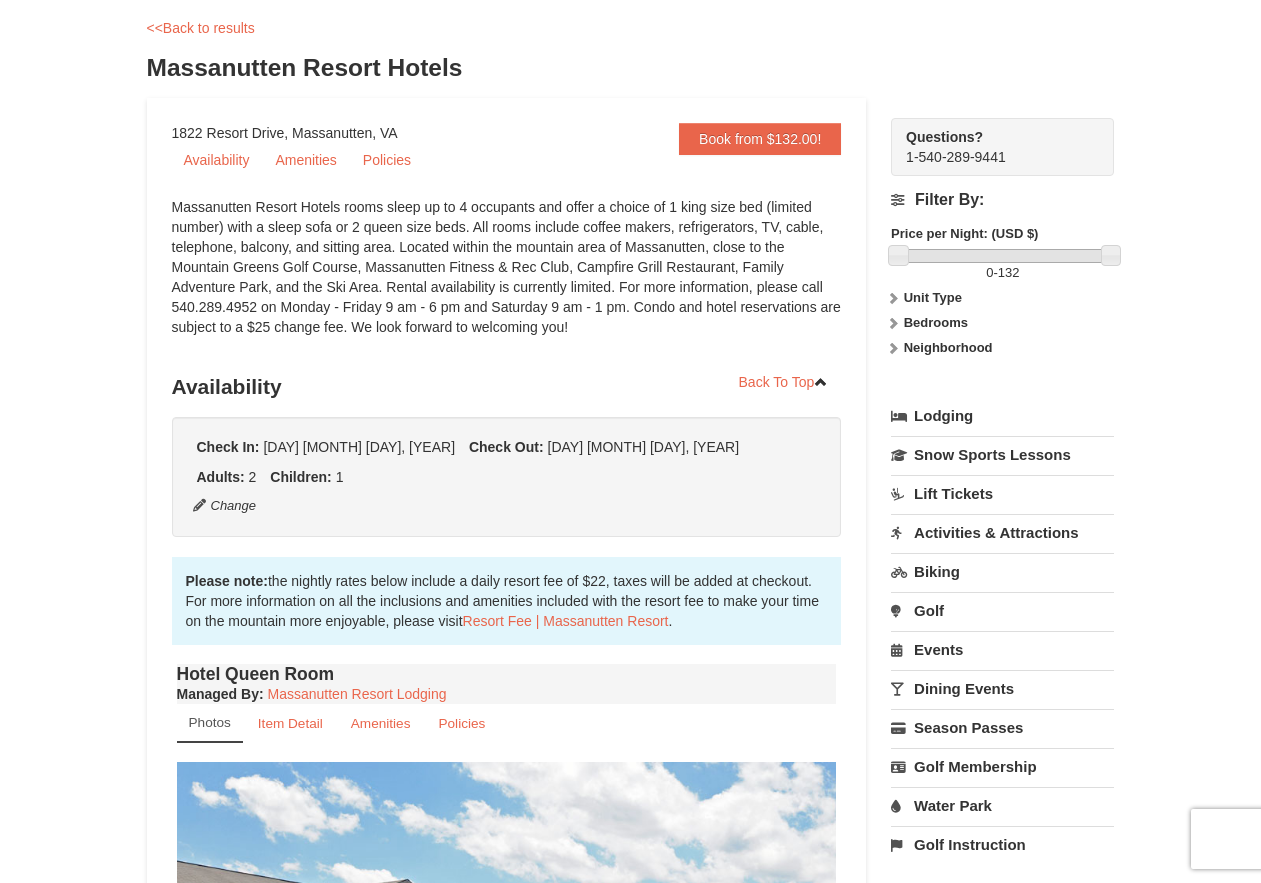 scroll, scrollTop: 0, scrollLeft: 0, axis: both 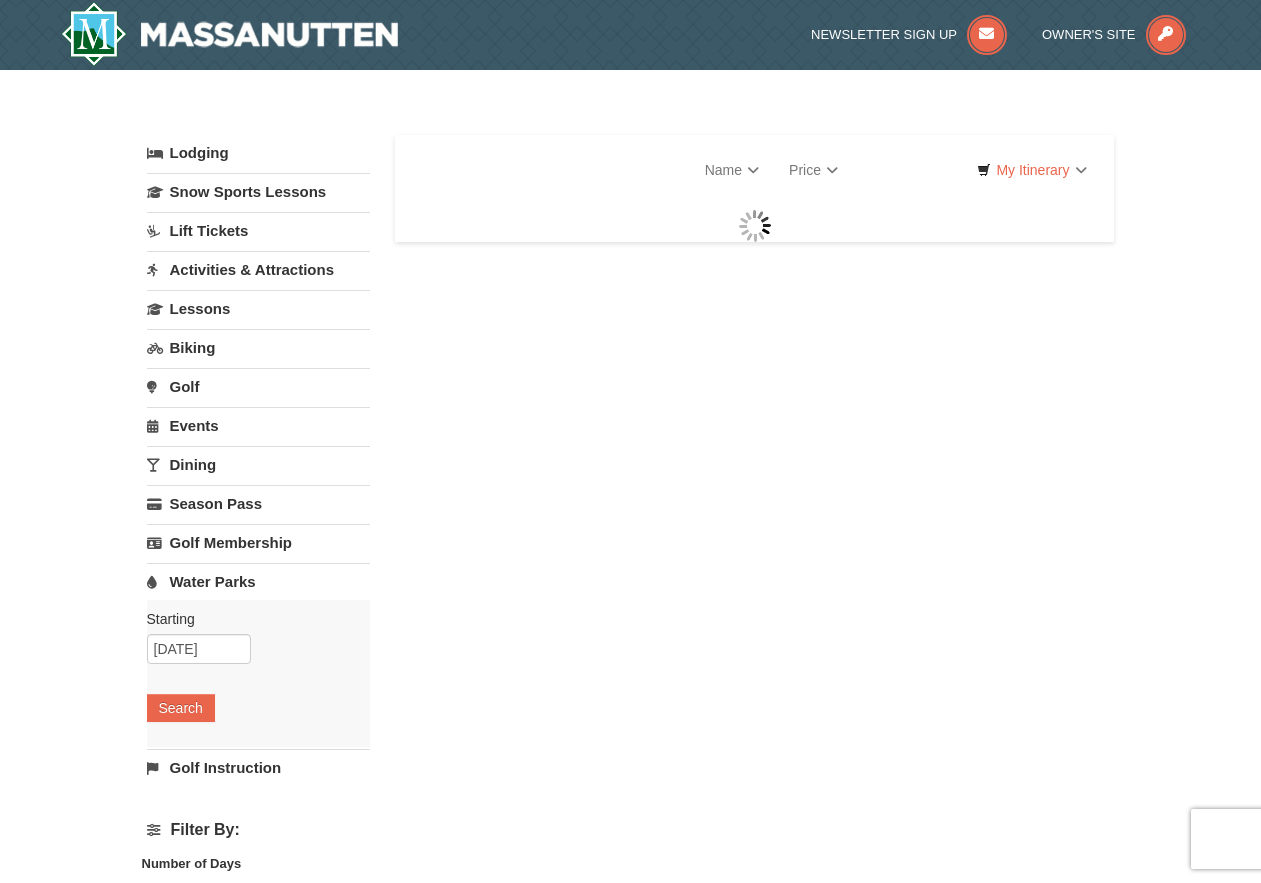 select on "8" 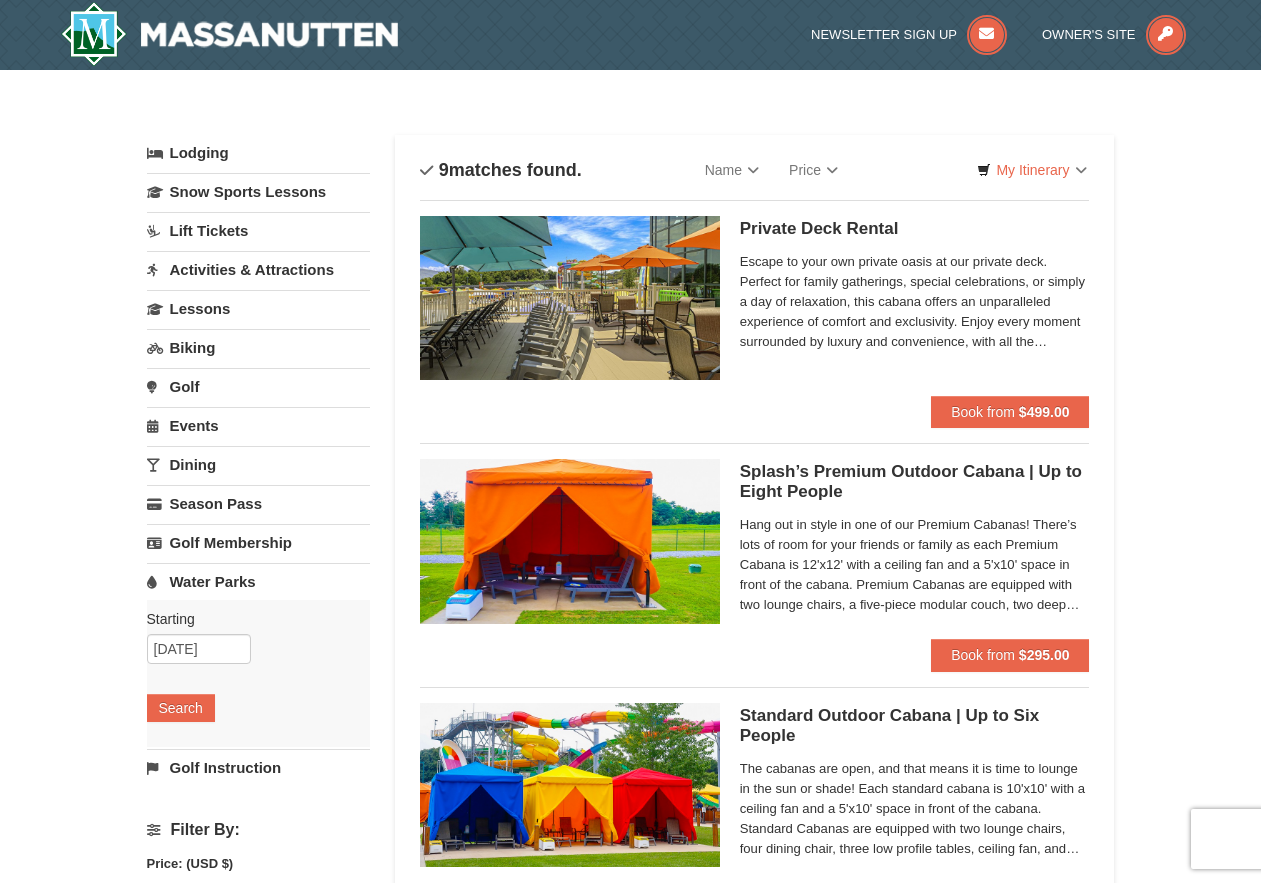 scroll, scrollTop: 0, scrollLeft: 0, axis: both 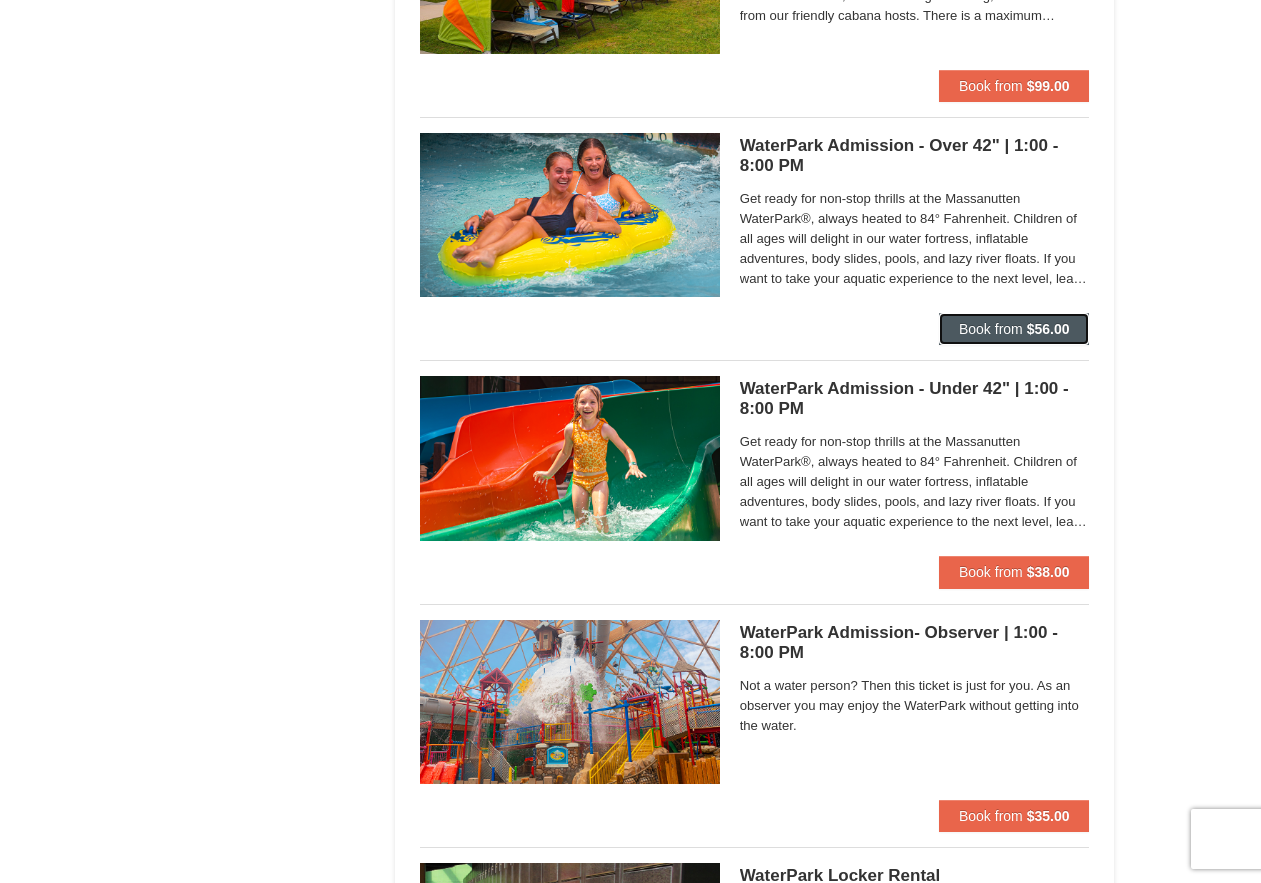 click on "Book from" at bounding box center [991, 329] 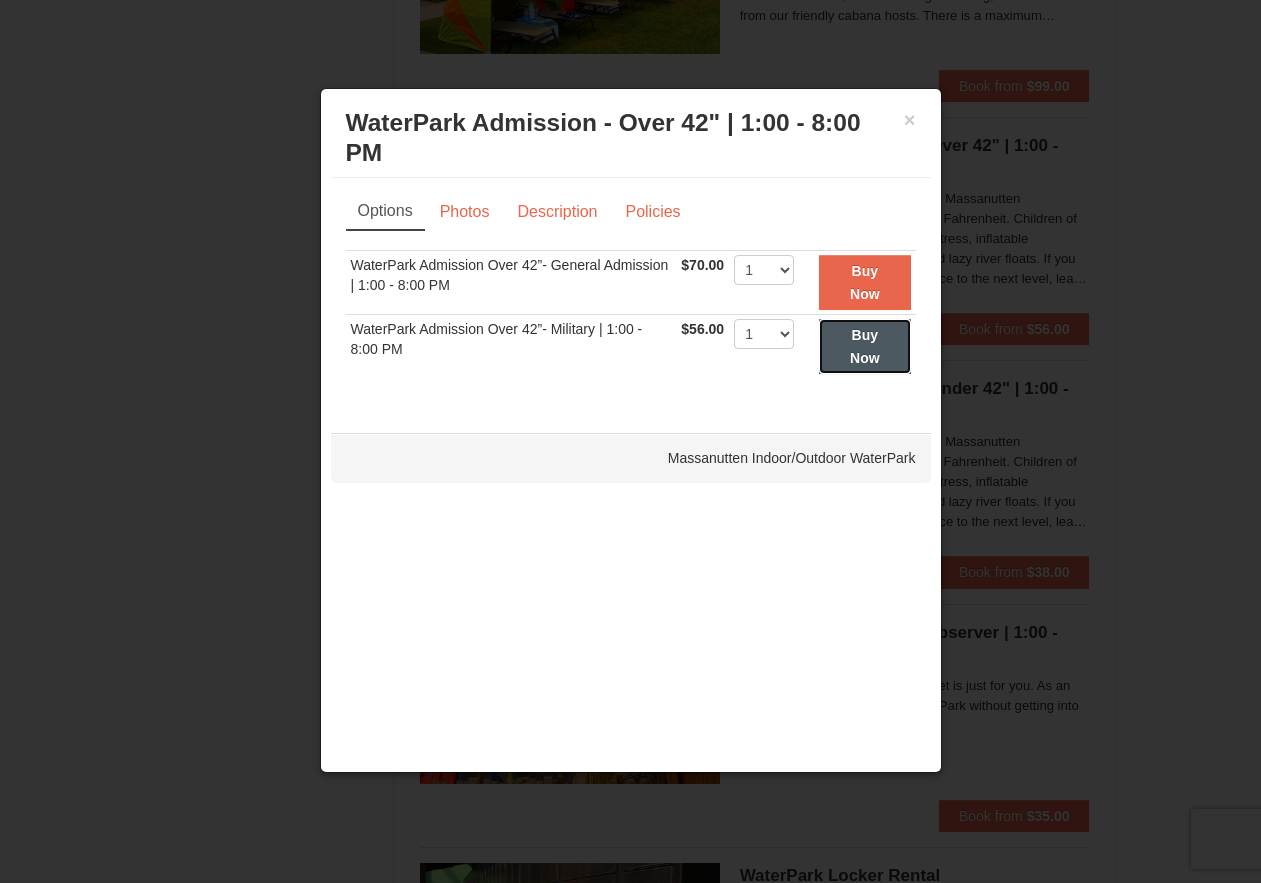 click on "Buy Now" at bounding box center [865, 346] 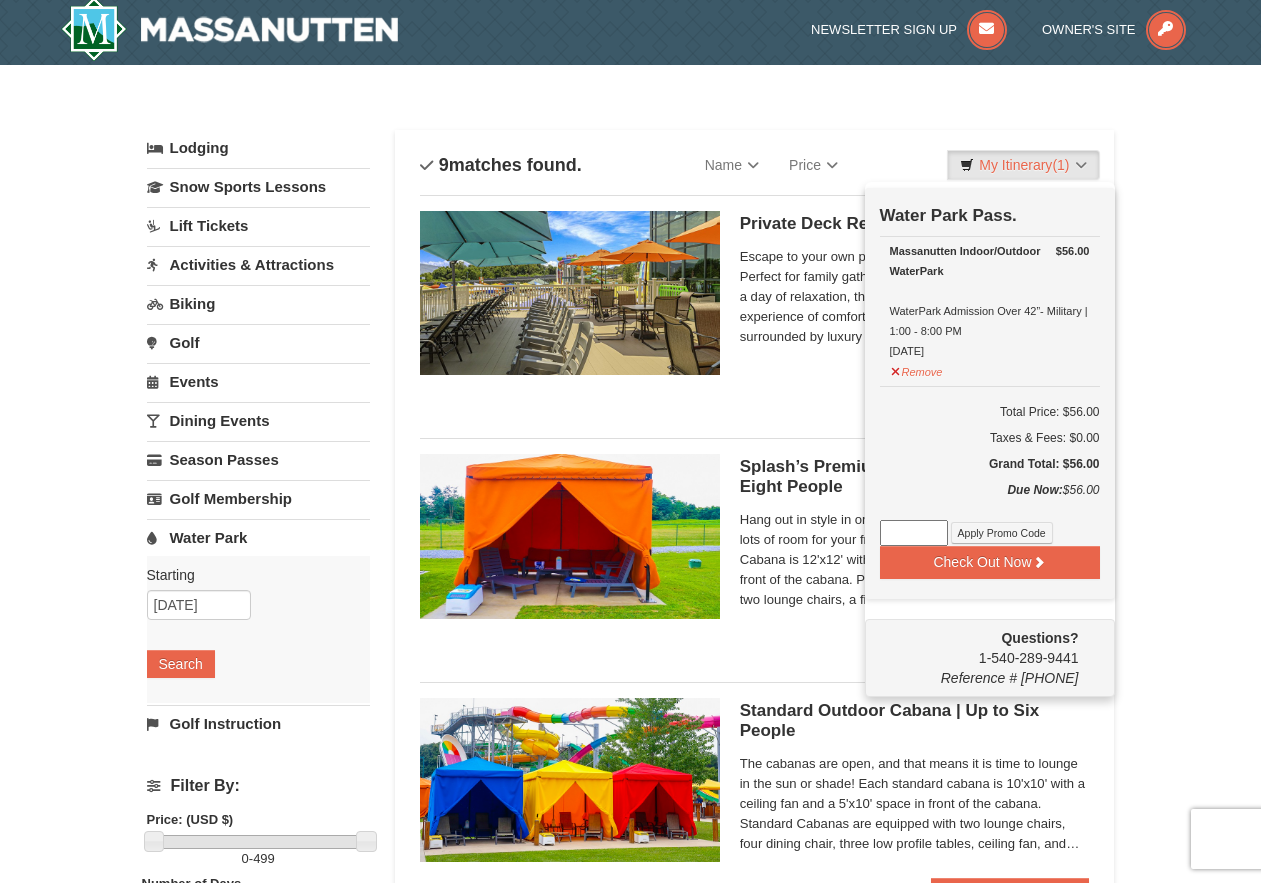 scroll, scrollTop: 6, scrollLeft: 0, axis: vertical 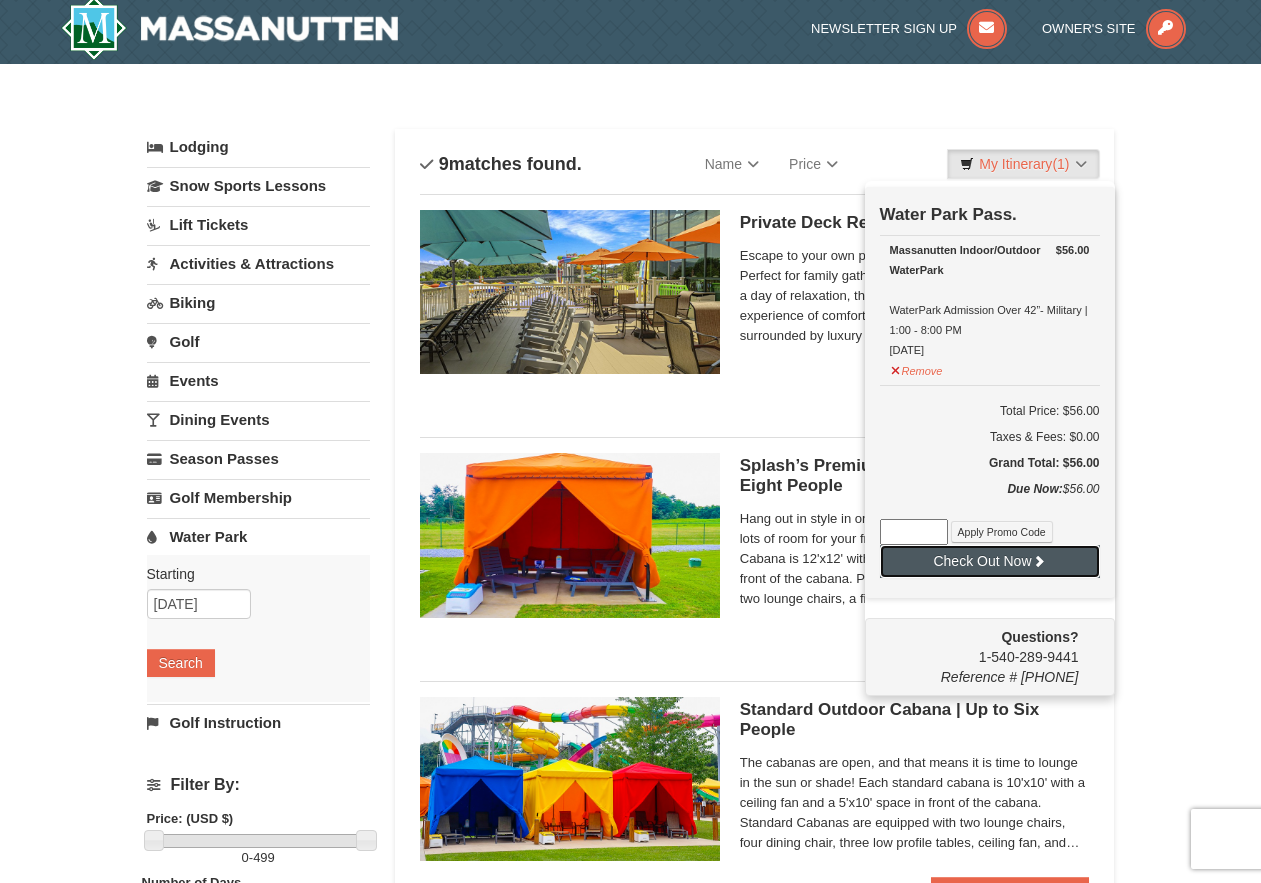 click on "Check Out Now" at bounding box center (990, 561) 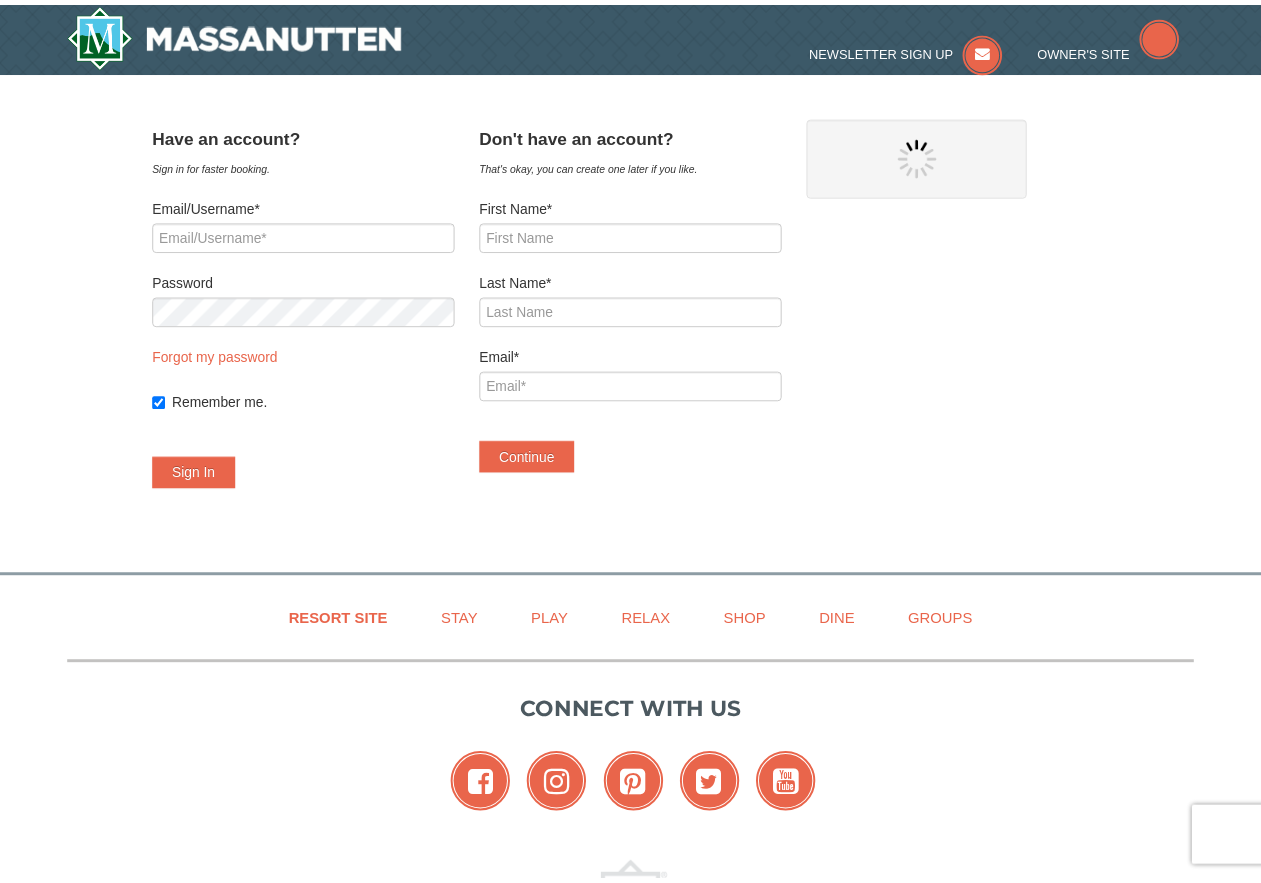 scroll, scrollTop: 0, scrollLeft: 0, axis: both 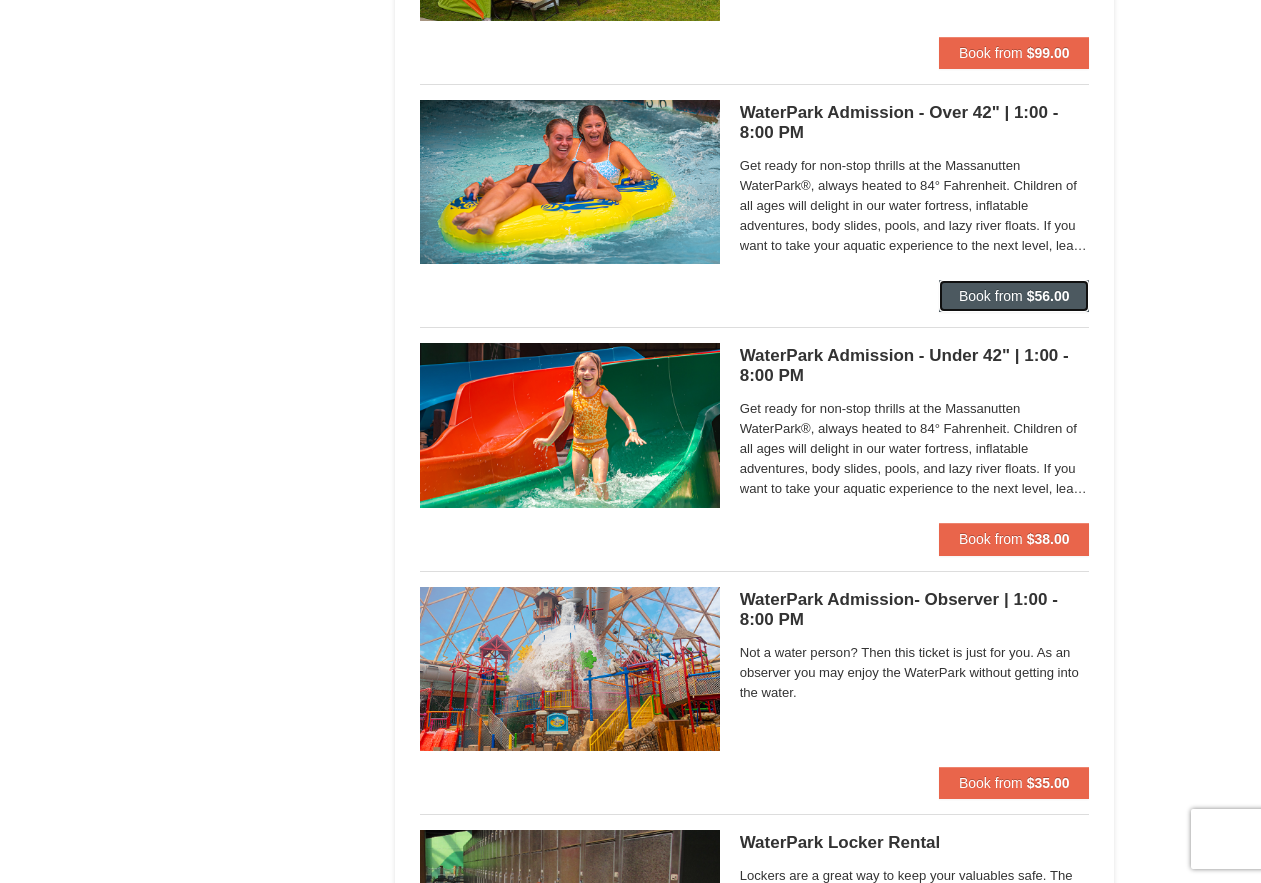 click on "Book from" at bounding box center [991, 296] 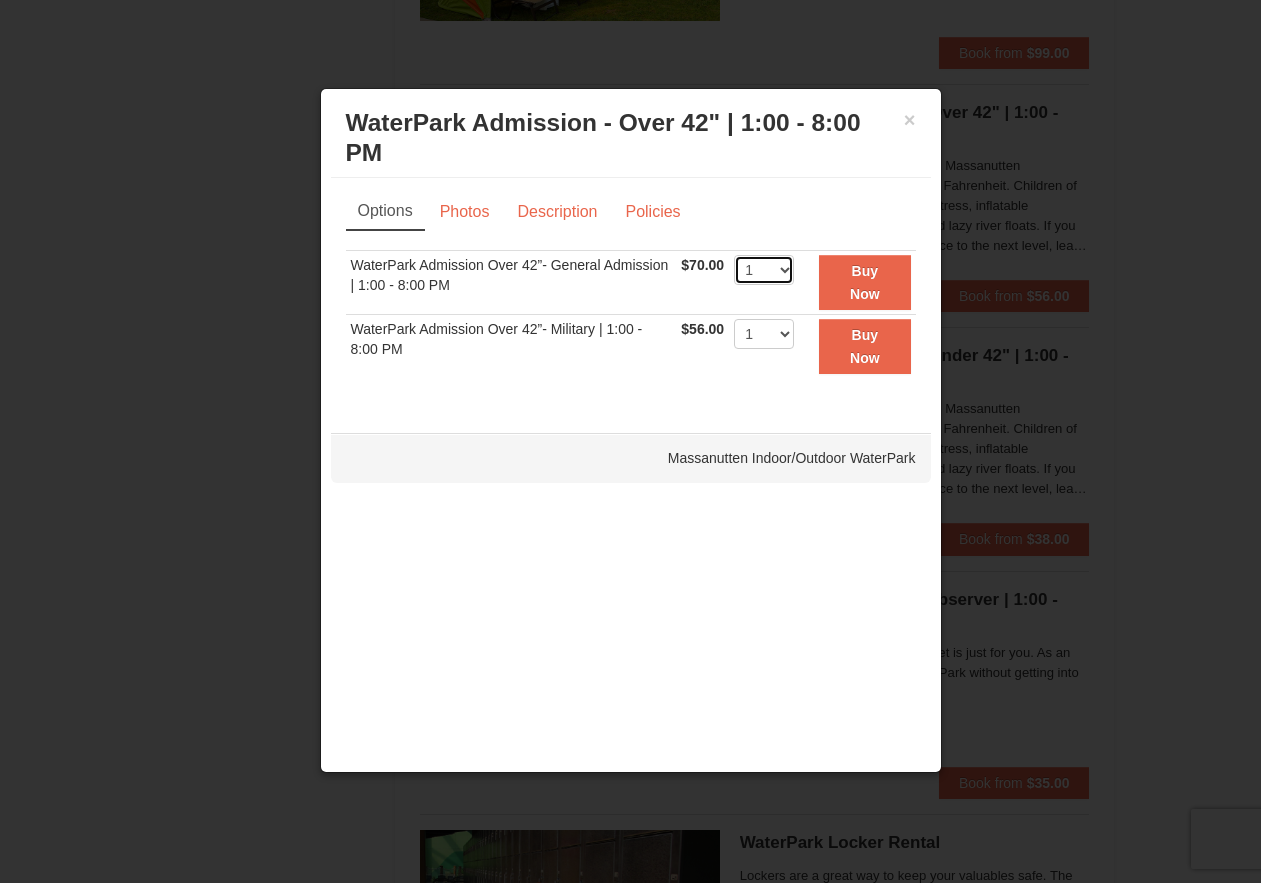 click on "1
2
3
4
5
6
7
8
9
10
11
12
13
14
15
16
17
18
19
20
21 22" at bounding box center (764, 270) 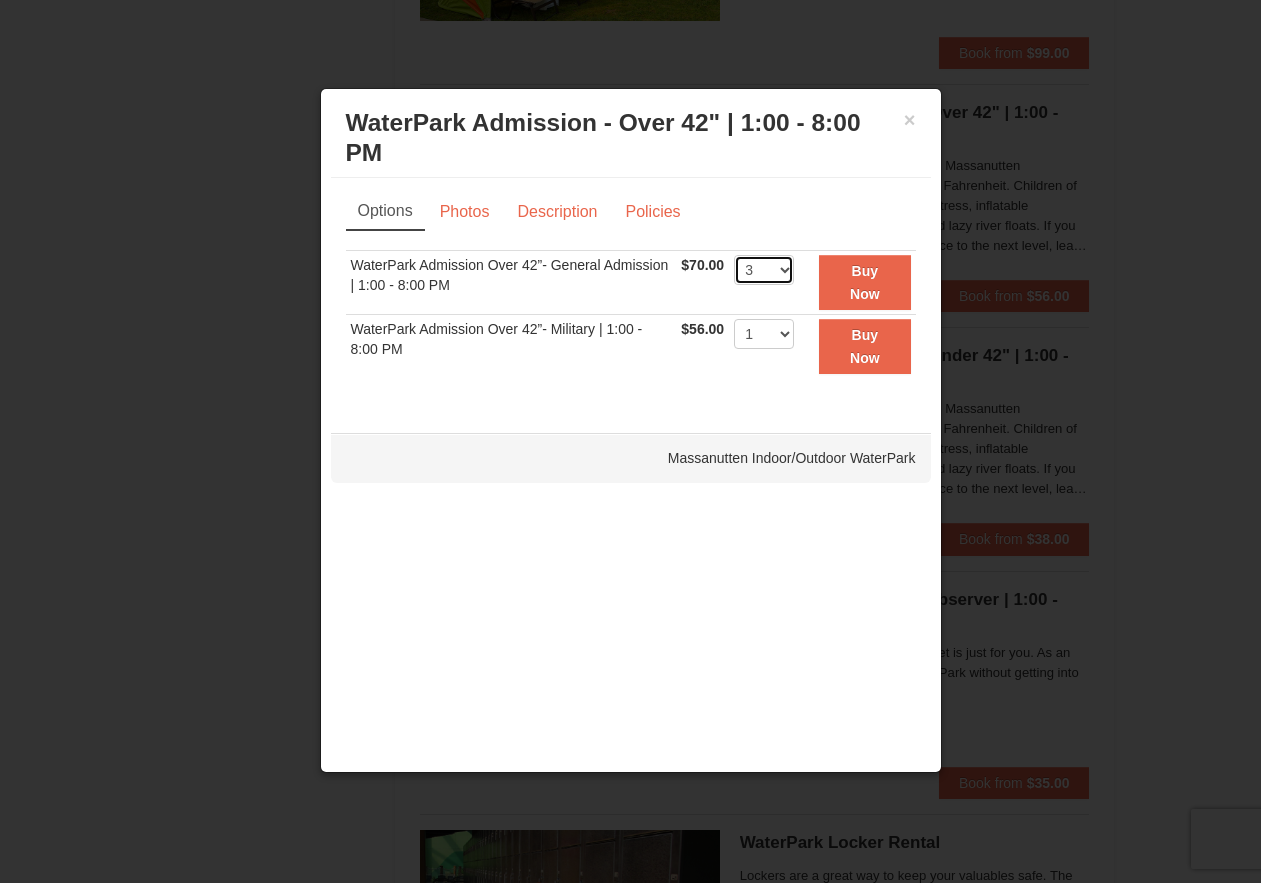 click on "1
2
3
4
5
6
7
8
9
10
11
12
13
14
15
16
17
18
19
20
21 22" at bounding box center [764, 270] 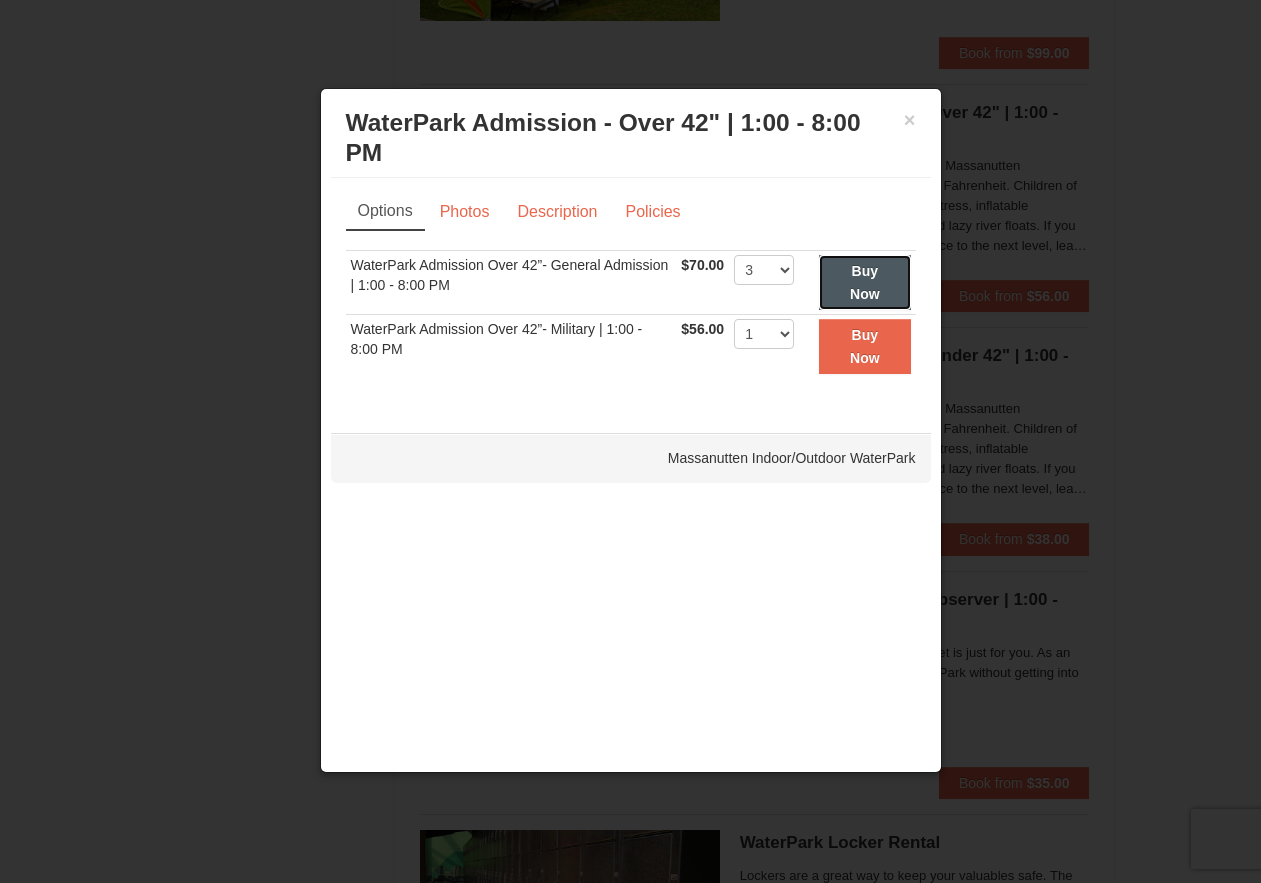 click on "Buy Now" at bounding box center (864, 282) 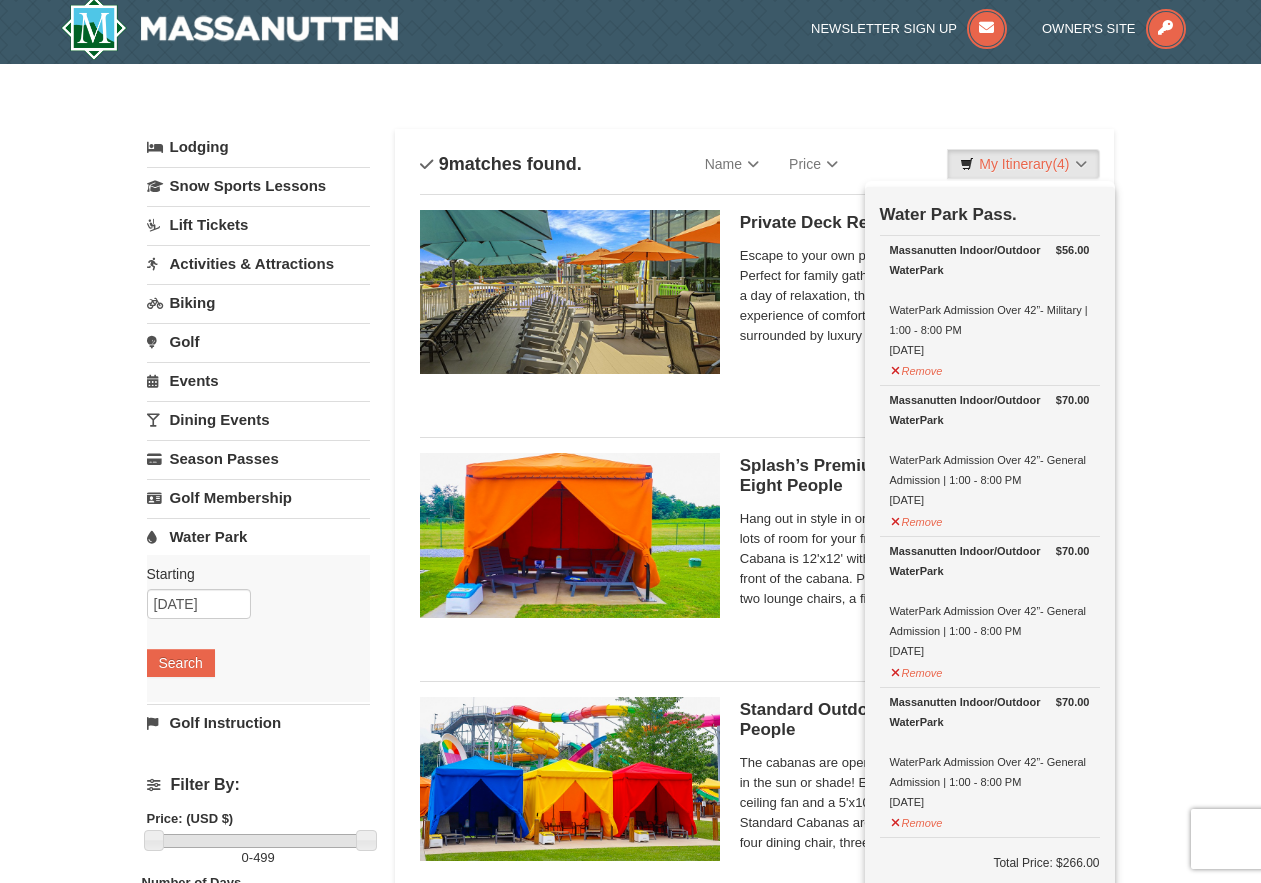 scroll, scrollTop: 0, scrollLeft: 0, axis: both 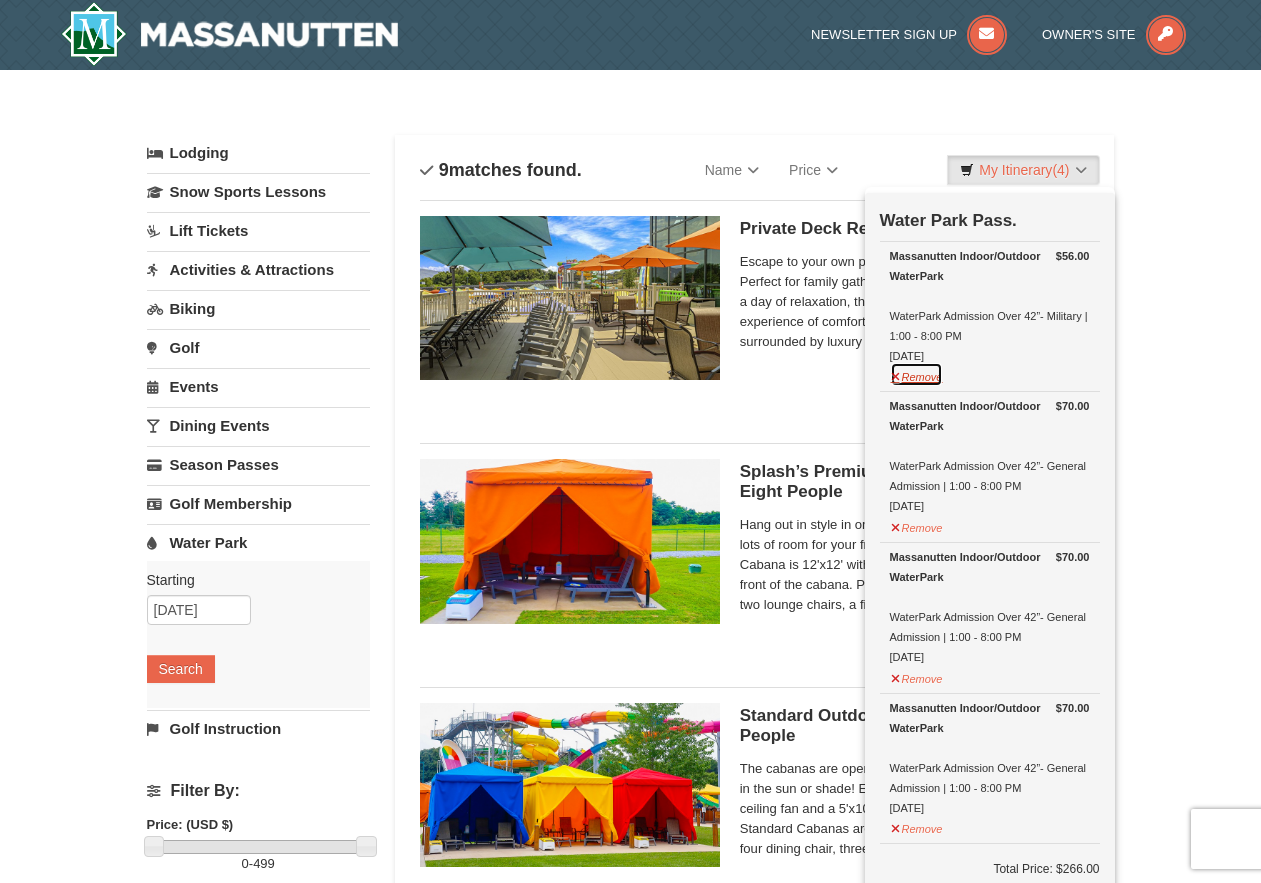 click on "Remove" at bounding box center [917, 374] 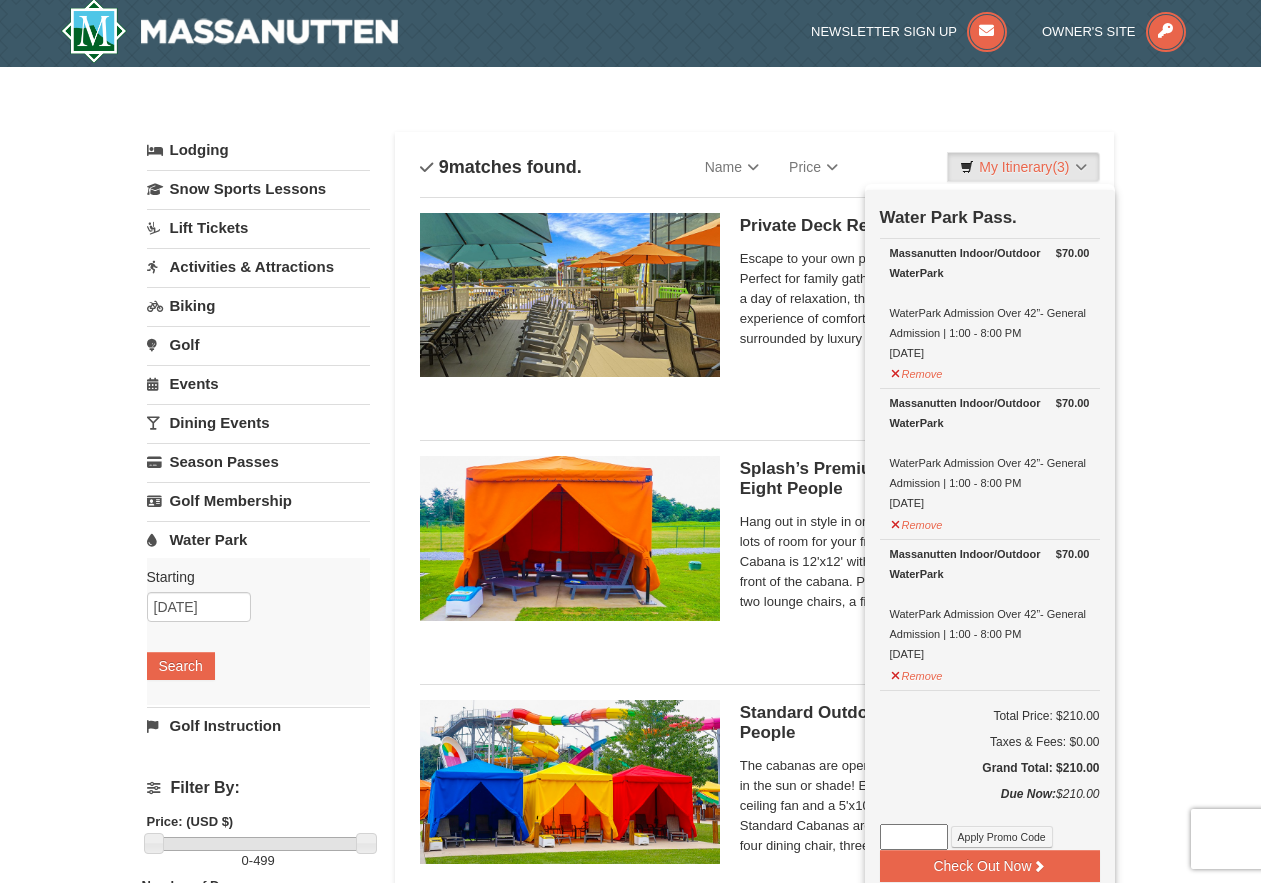 scroll, scrollTop: 0, scrollLeft: 0, axis: both 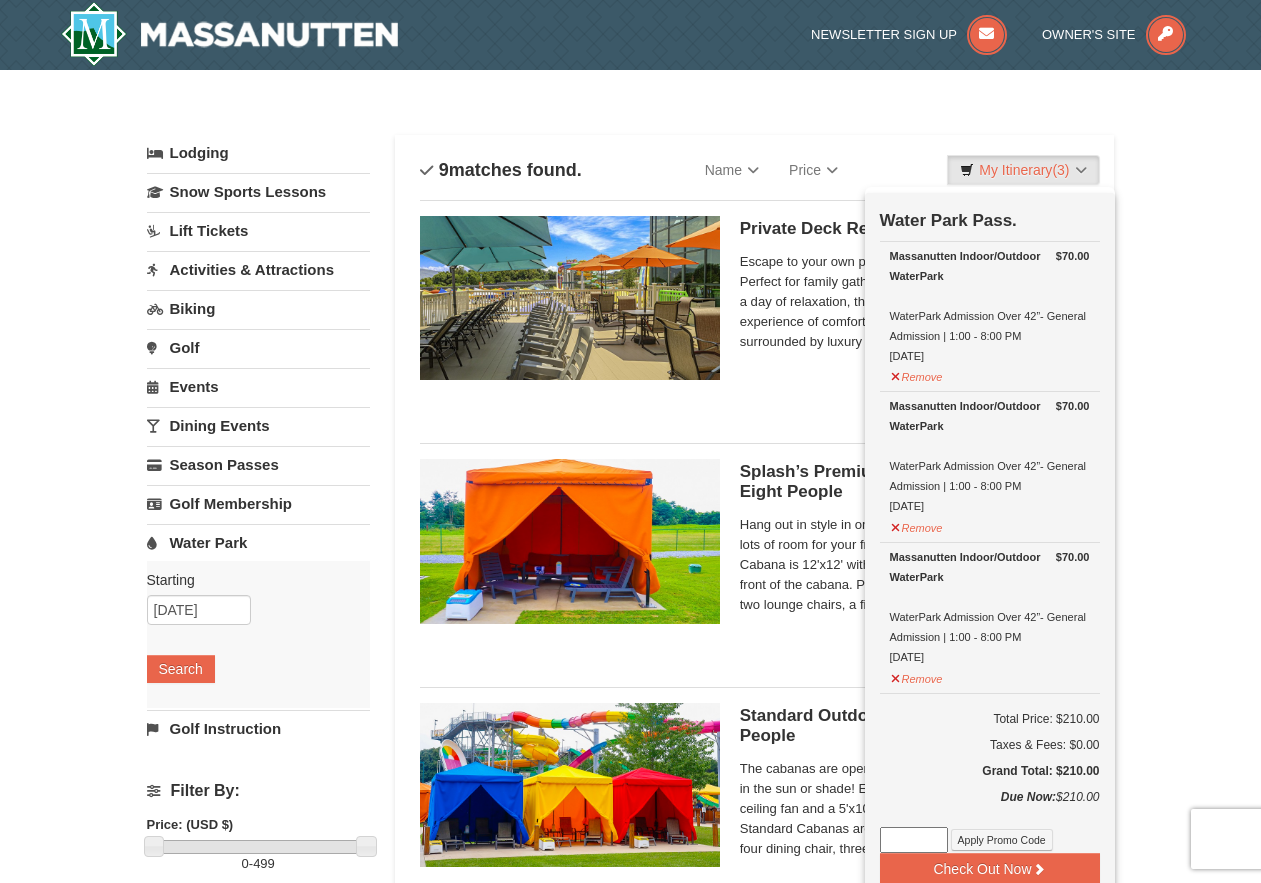 click on "Activities & Attractions" at bounding box center [258, 269] 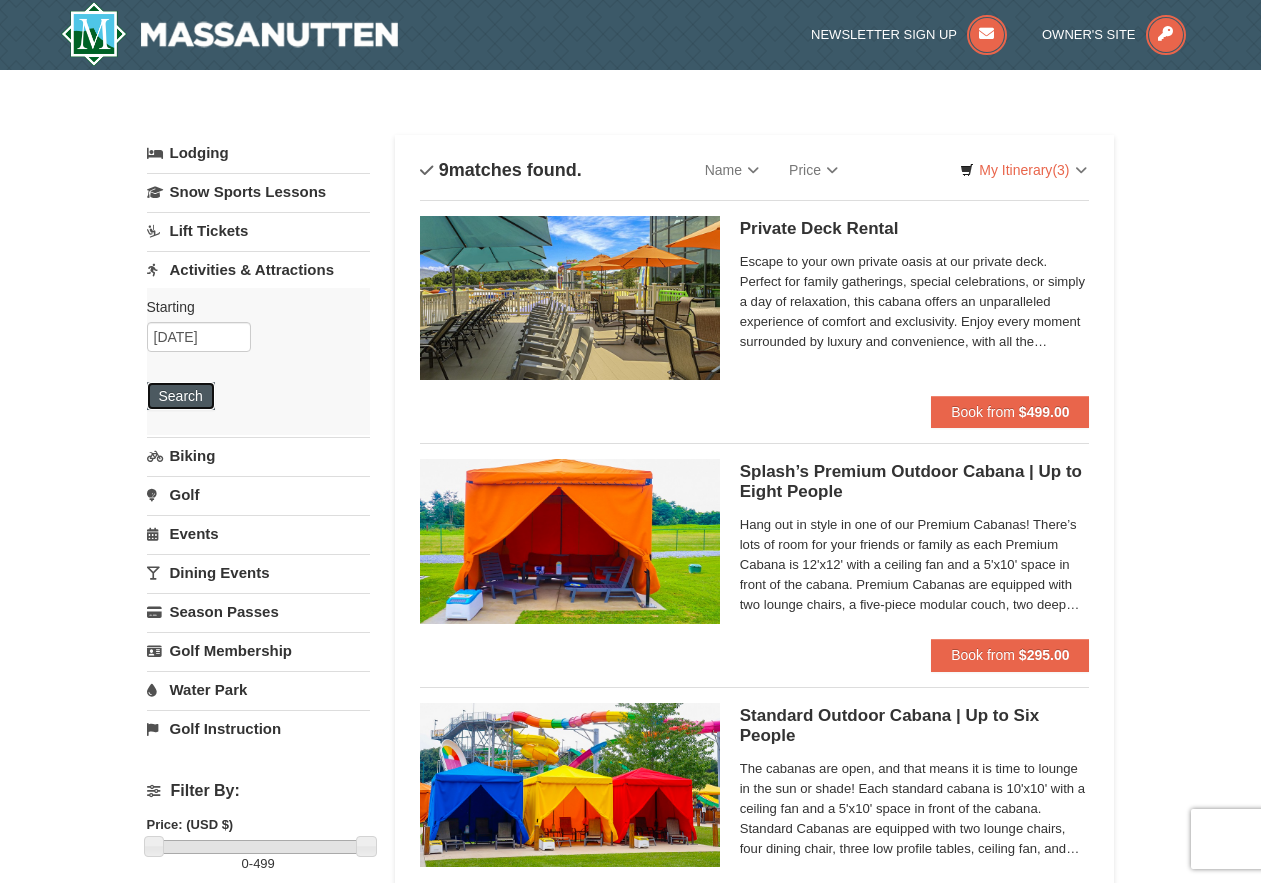 click on "Search" at bounding box center (181, 396) 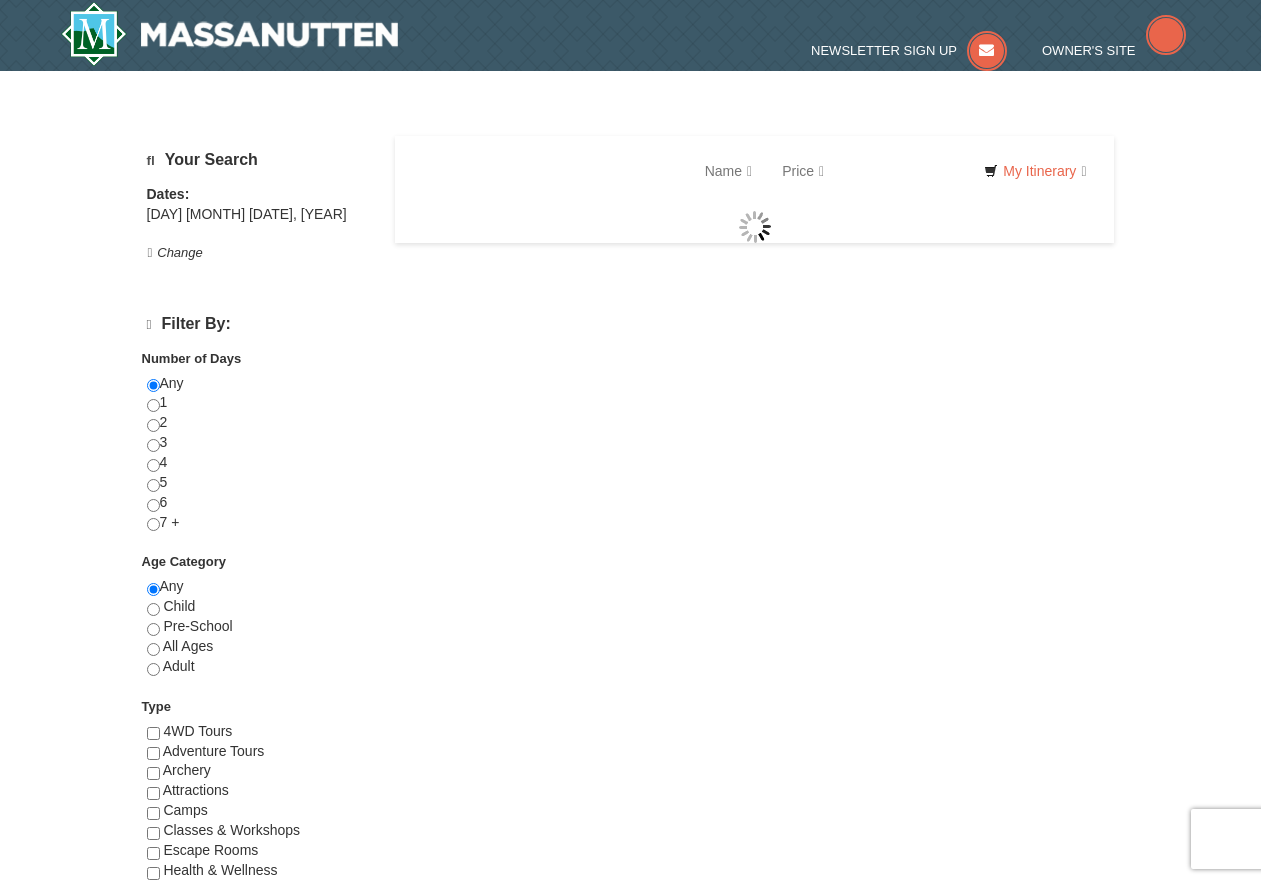 scroll, scrollTop: 0, scrollLeft: 0, axis: both 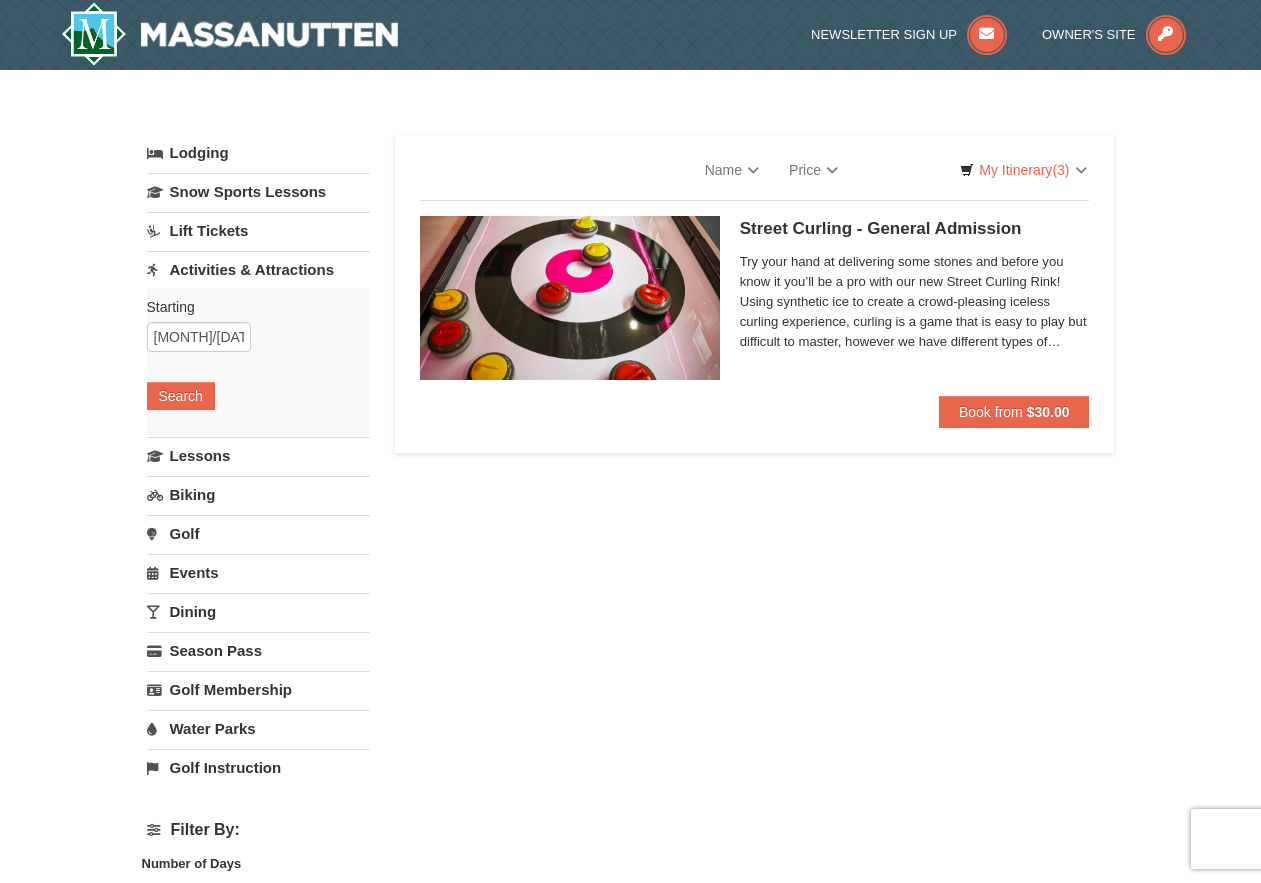 select on "8" 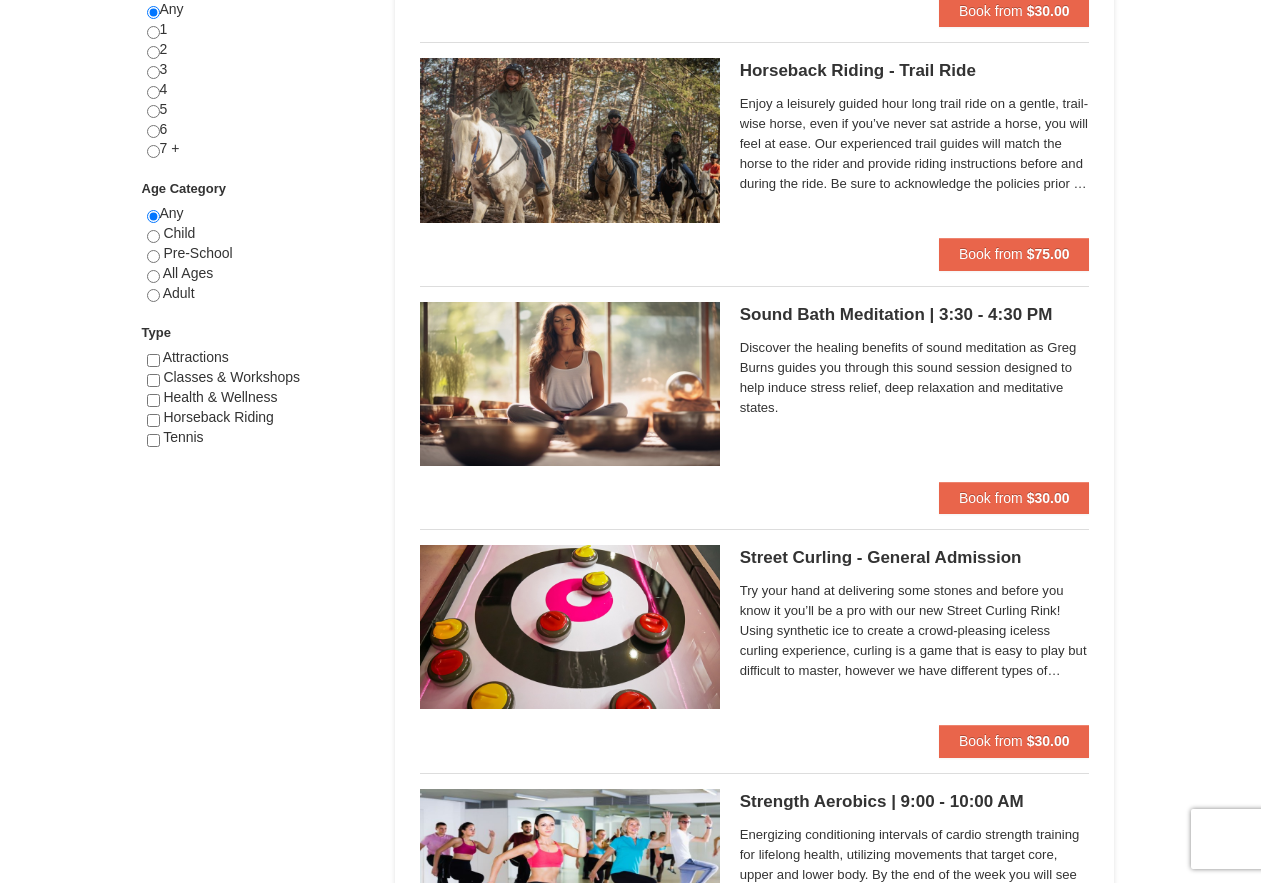 scroll, scrollTop: 900, scrollLeft: 0, axis: vertical 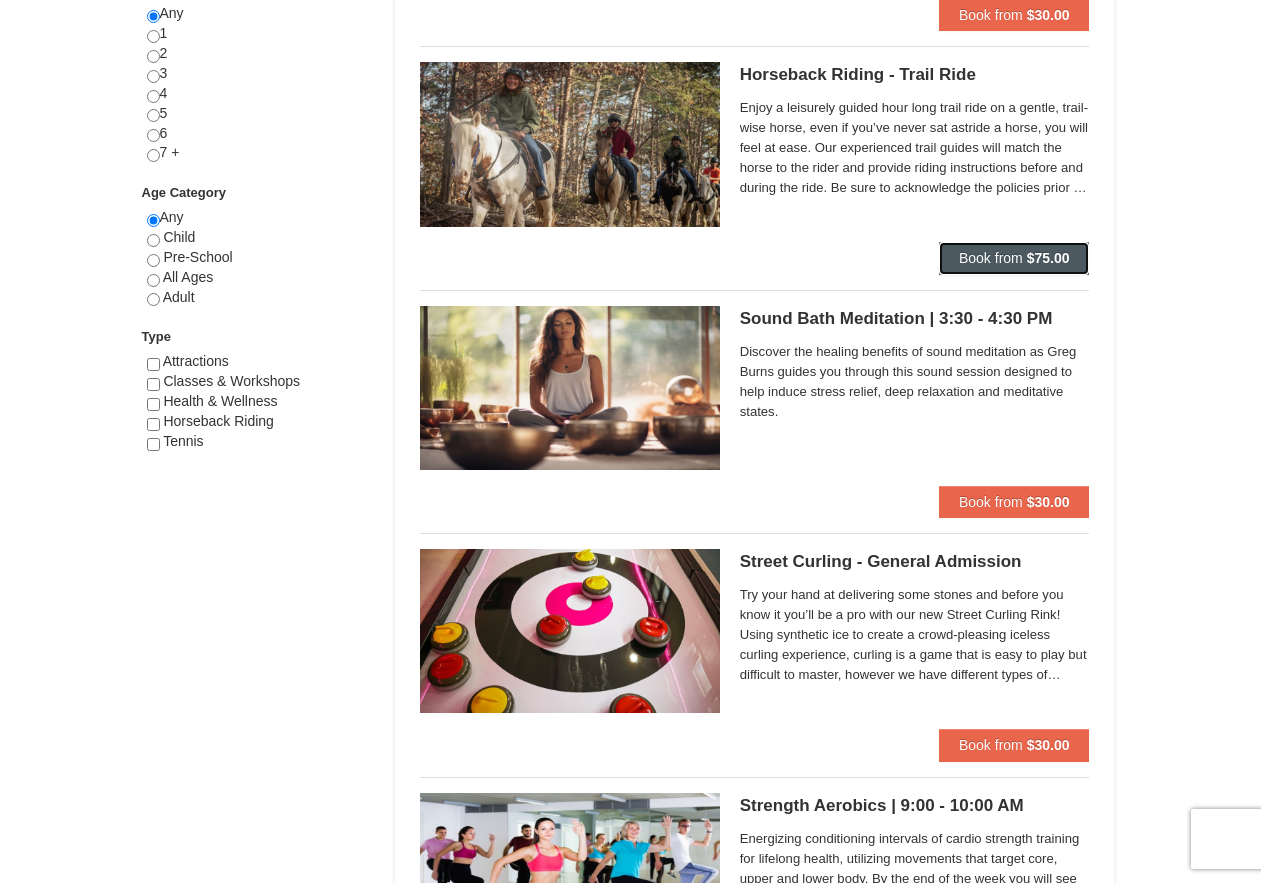 click on "Book from" at bounding box center [991, 258] 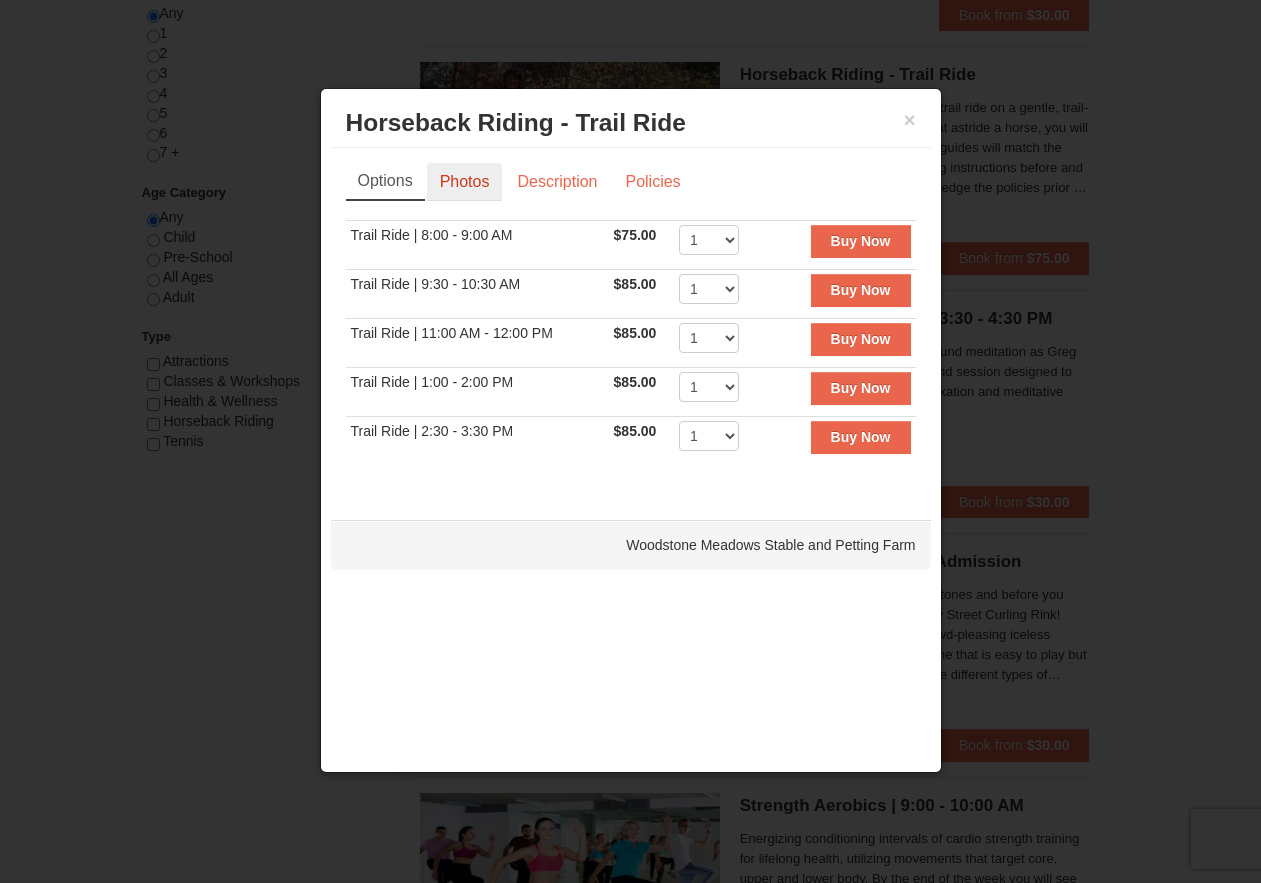 click on "Photos" at bounding box center [465, 182] 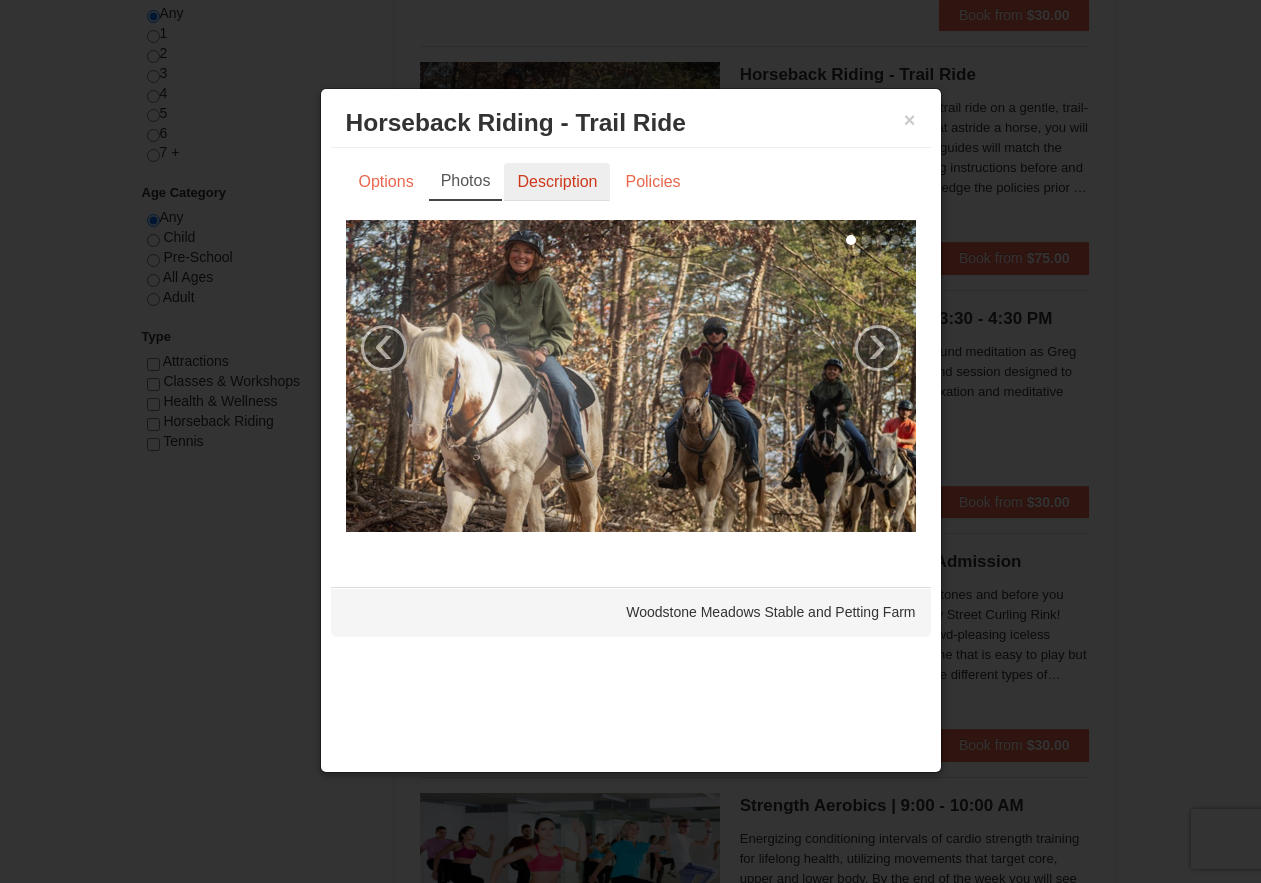 click on "Description" at bounding box center [557, 182] 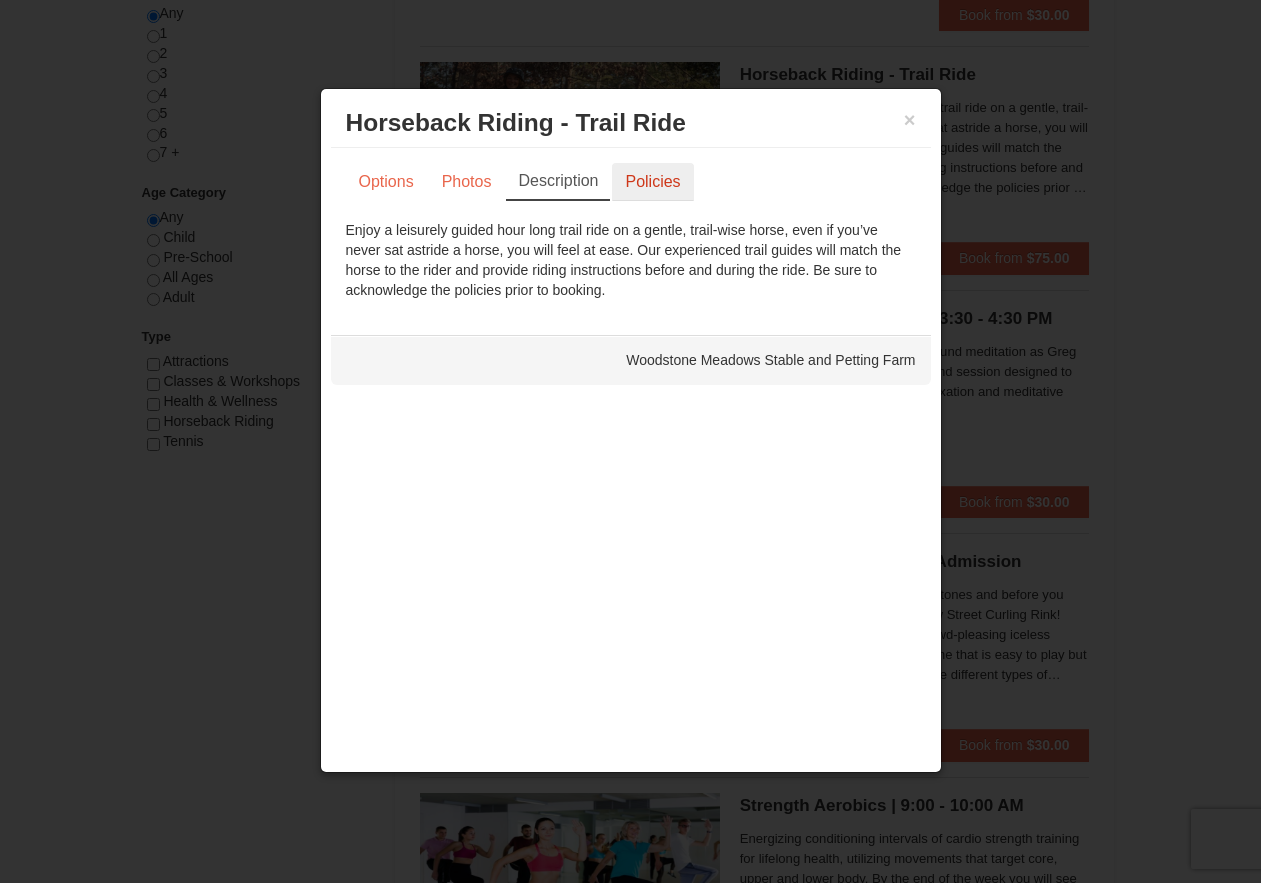 click on "Policies" at bounding box center (652, 182) 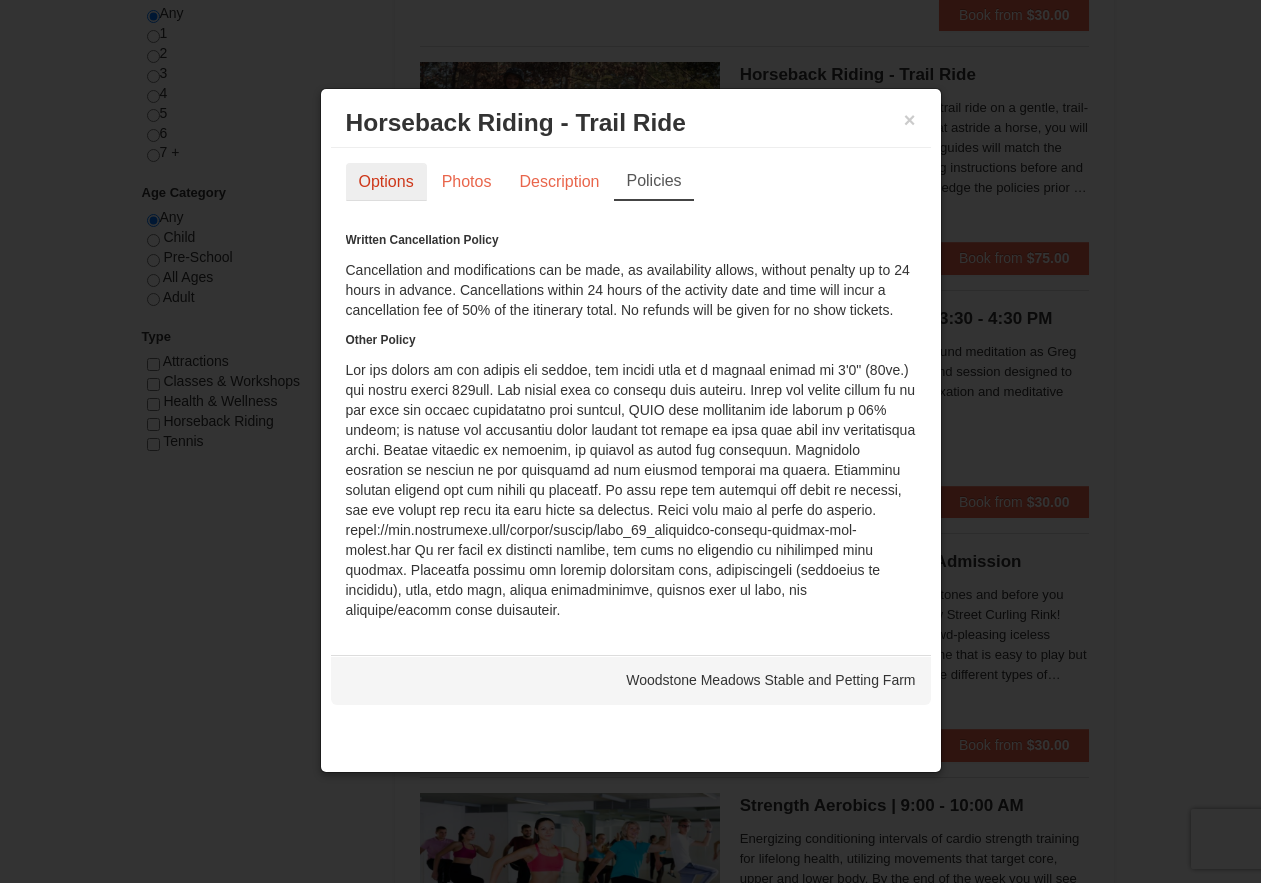 click on "Options" at bounding box center [386, 182] 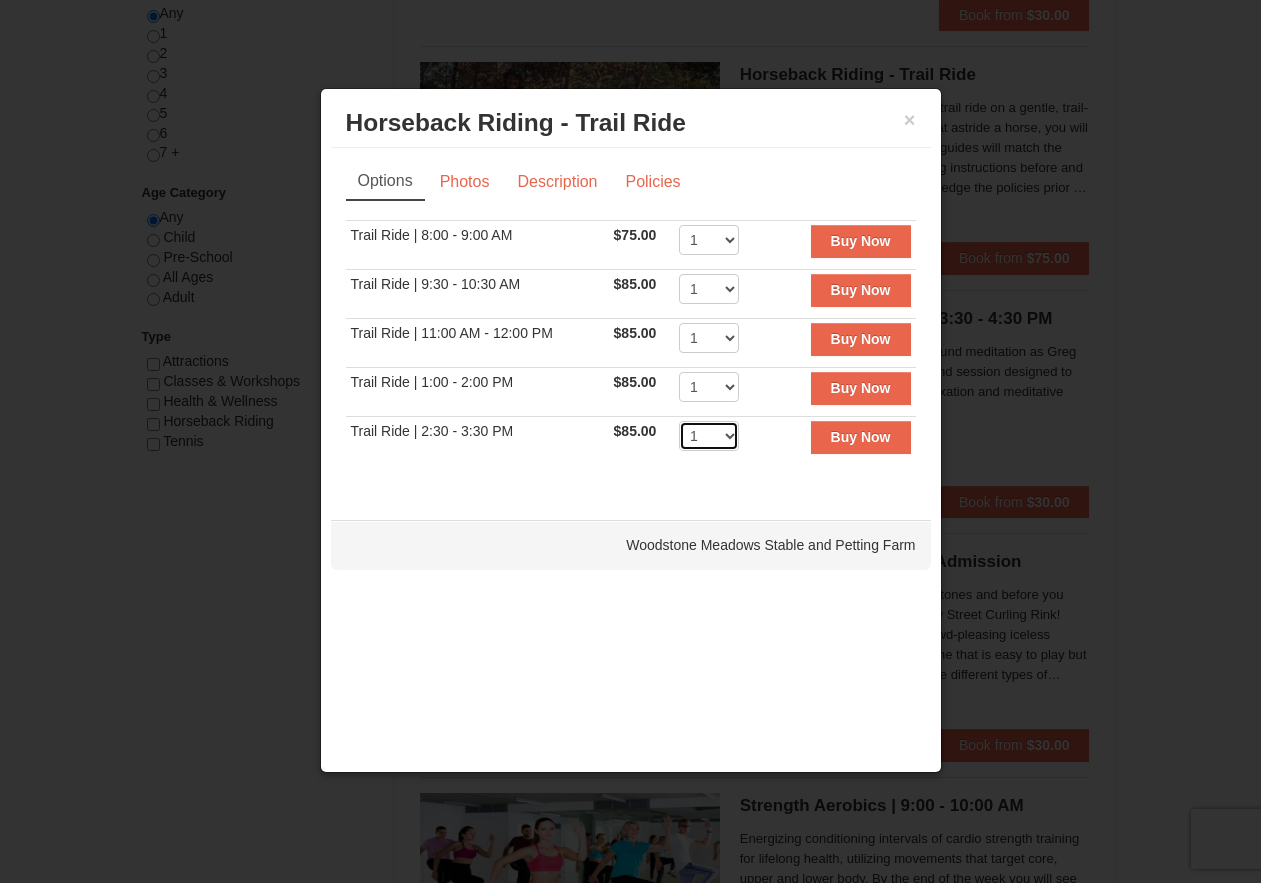click on "1
2
3
4
5
6
7
8
9
10
11
12" at bounding box center [709, 436] 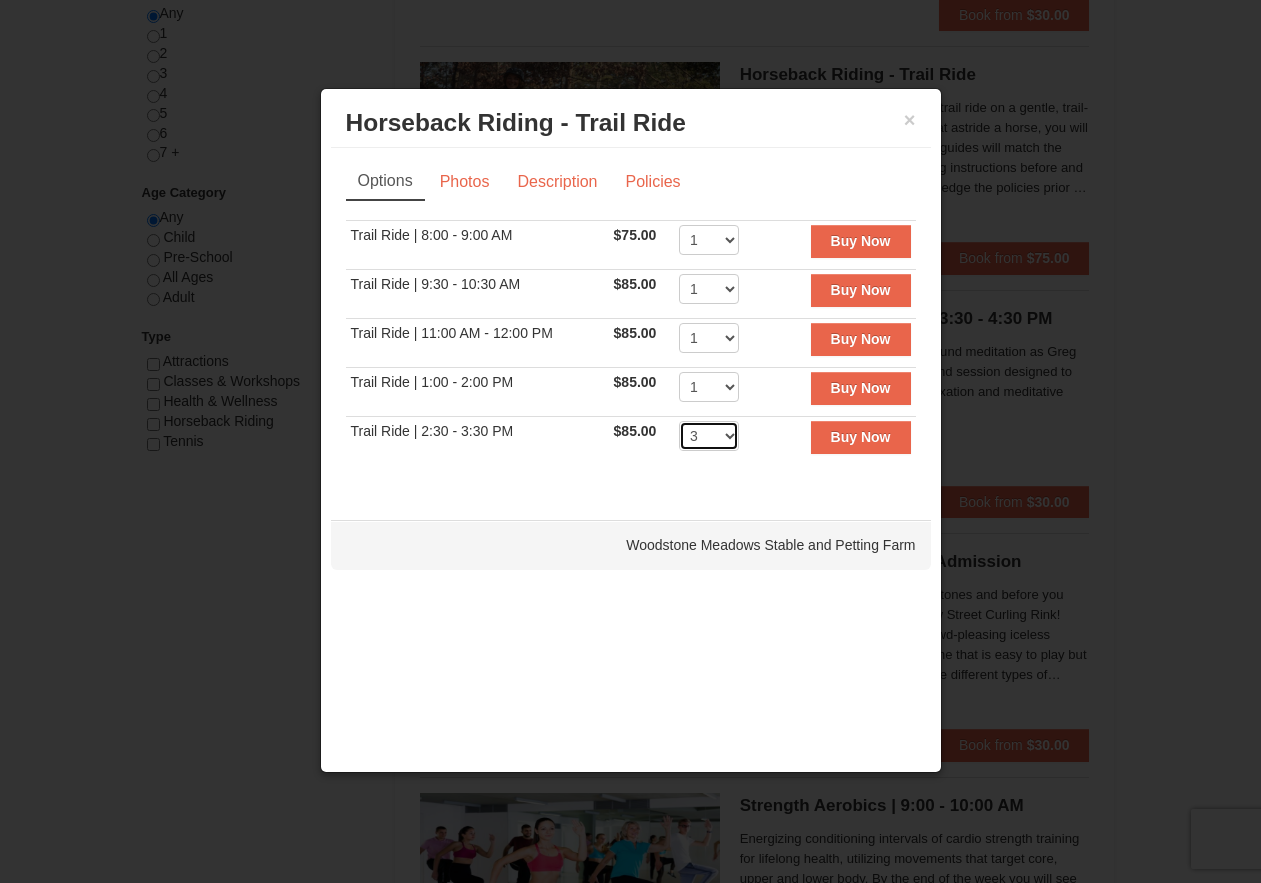click on "1
2
3
4
5
6
7
8
9
10
11
12" at bounding box center (709, 436) 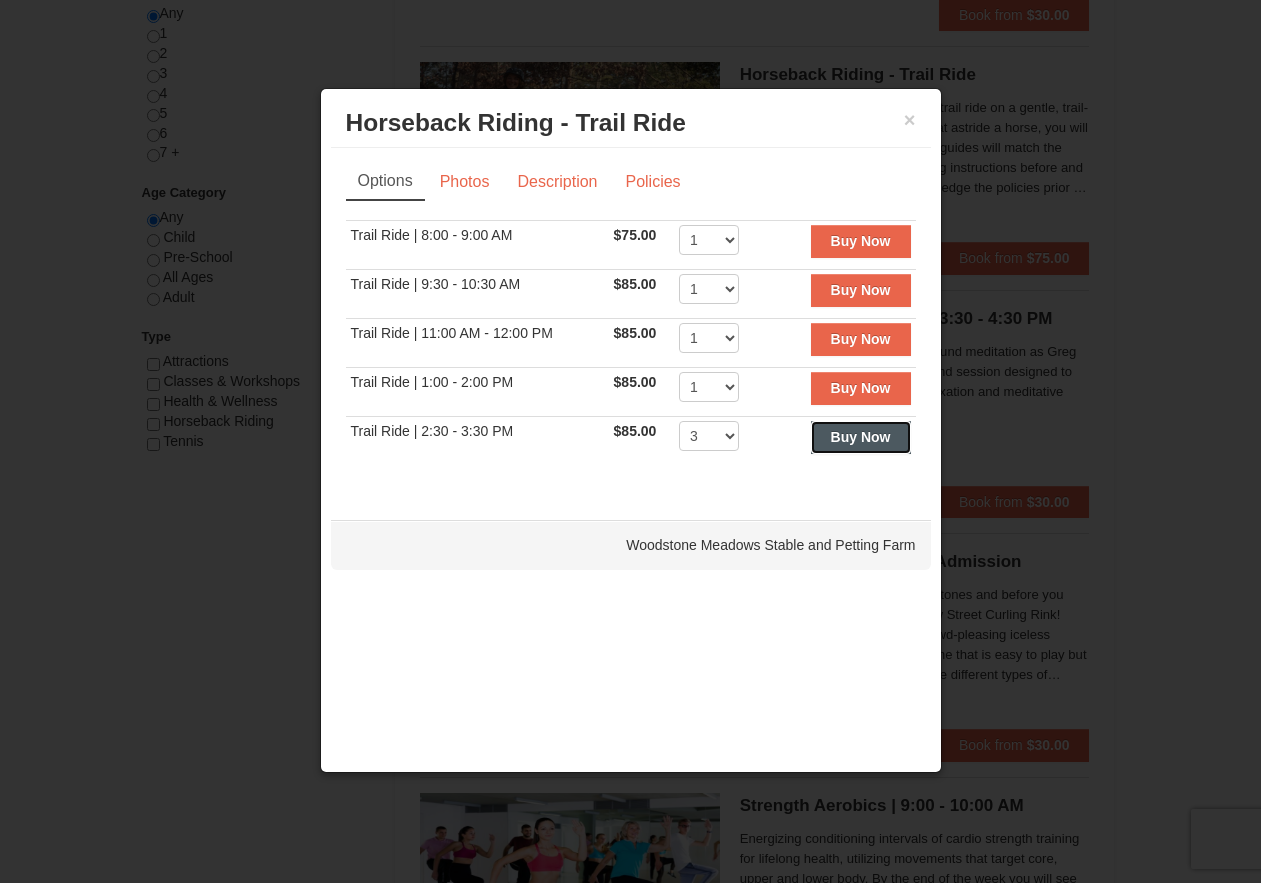 click on "Buy Now" at bounding box center [861, 437] 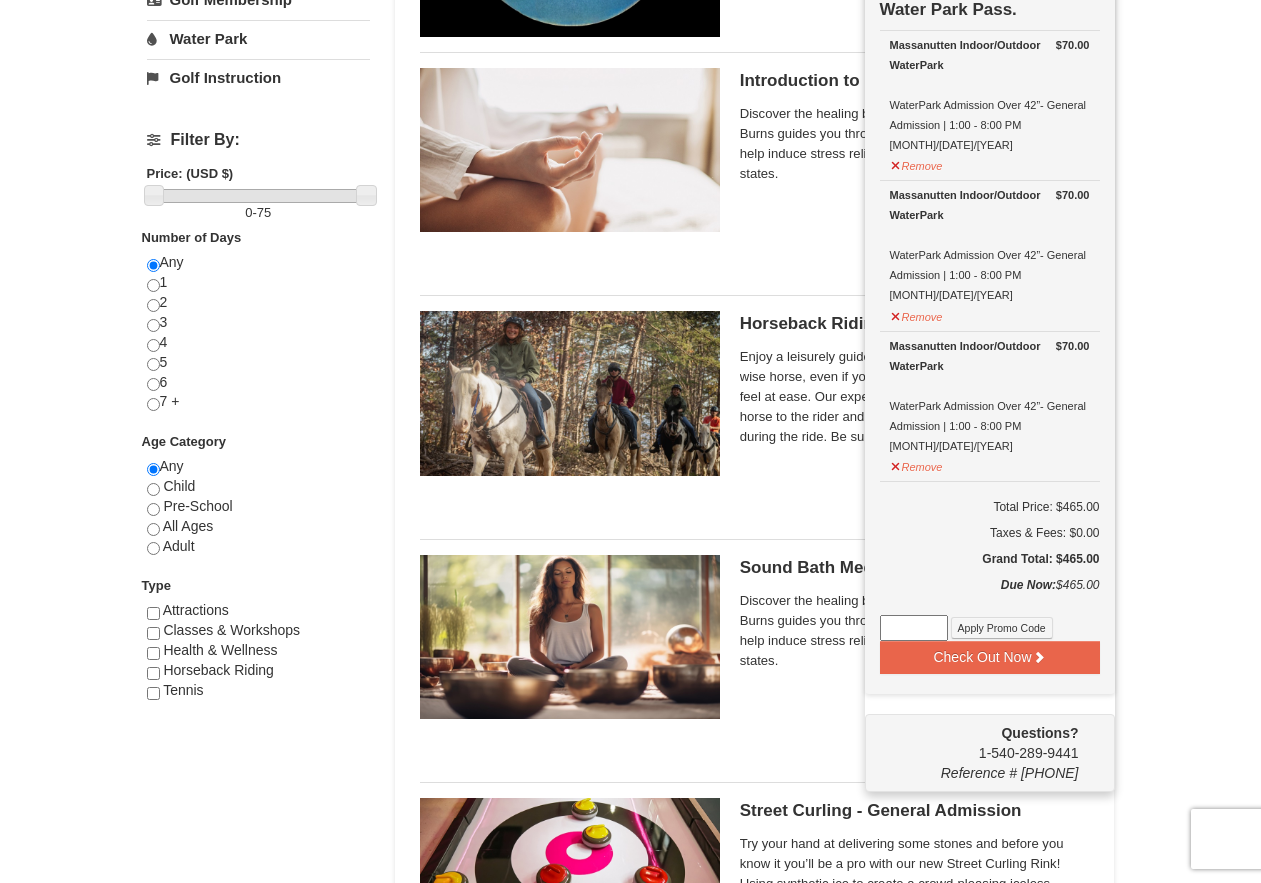 scroll, scrollTop: 706, scrollLeft: 0, axis: vertical 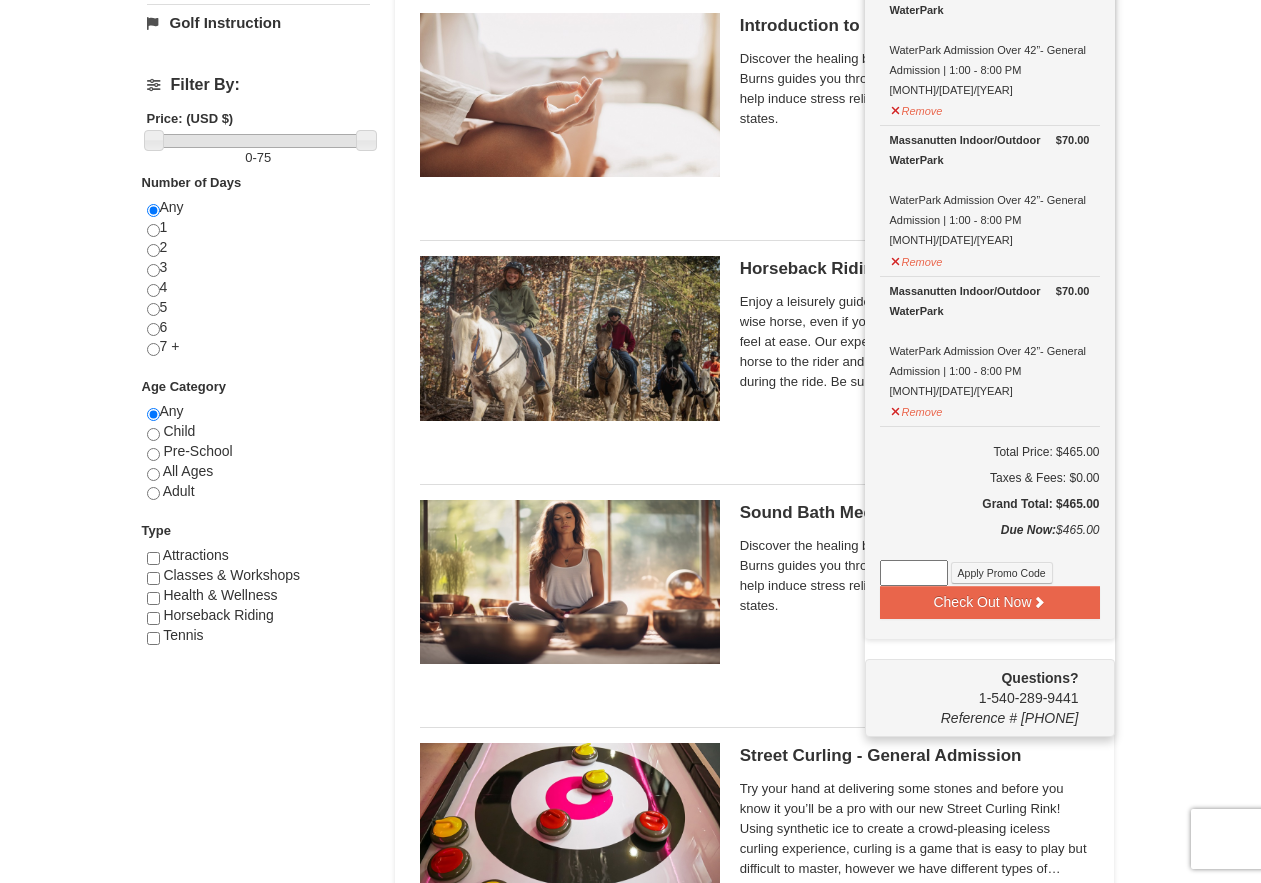 click on "×
Categories
List
Filter
My Itinerary (6)
Check Out Now
Horseback Riding
$85.00
Woodstone Meadows Stable and Petting Farm
Trail Ride | 2:30 - 3:30 PM
8/18/2025
$85.00" at bounding box center (630, 2026) 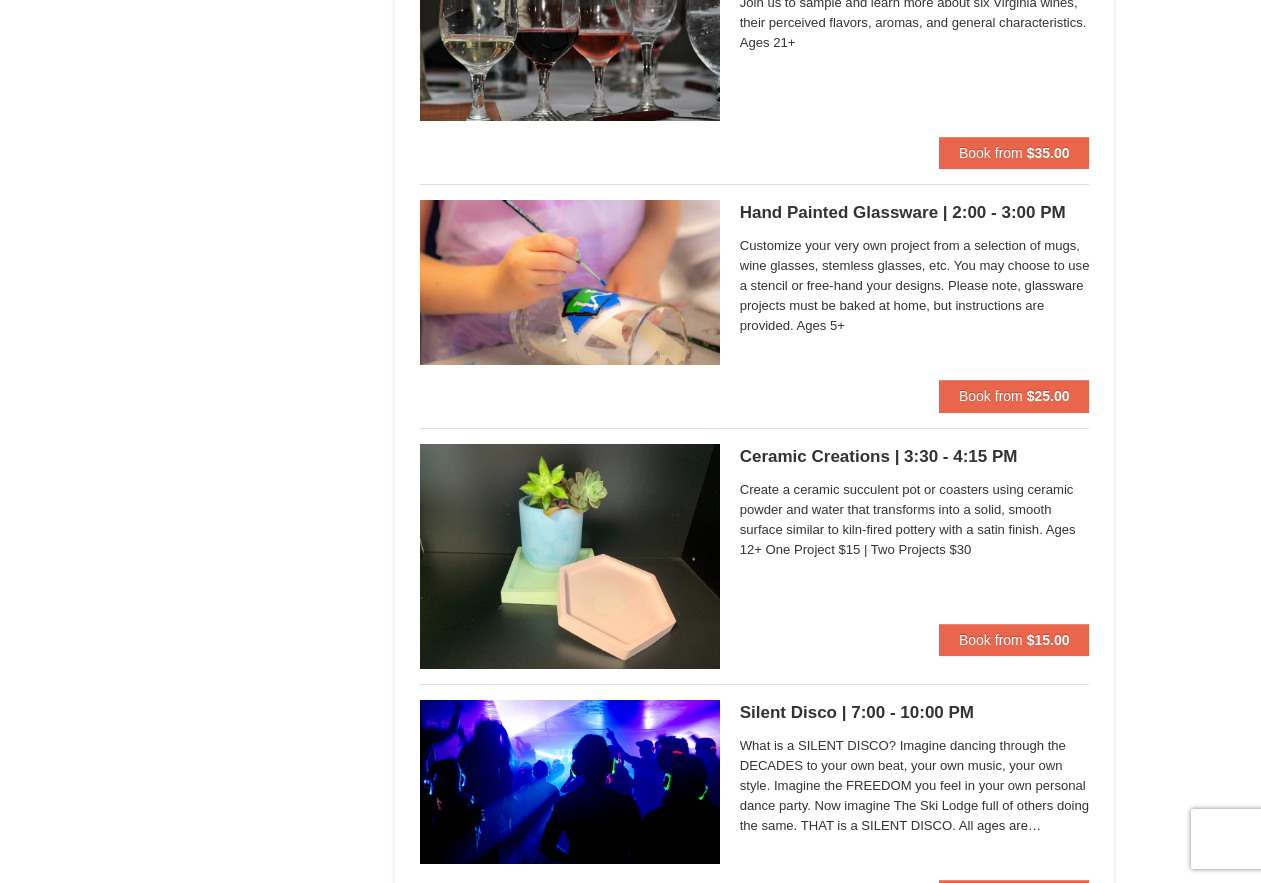 scroll, scrollTop: 4315, scrollLeft: 0, axis: vertical 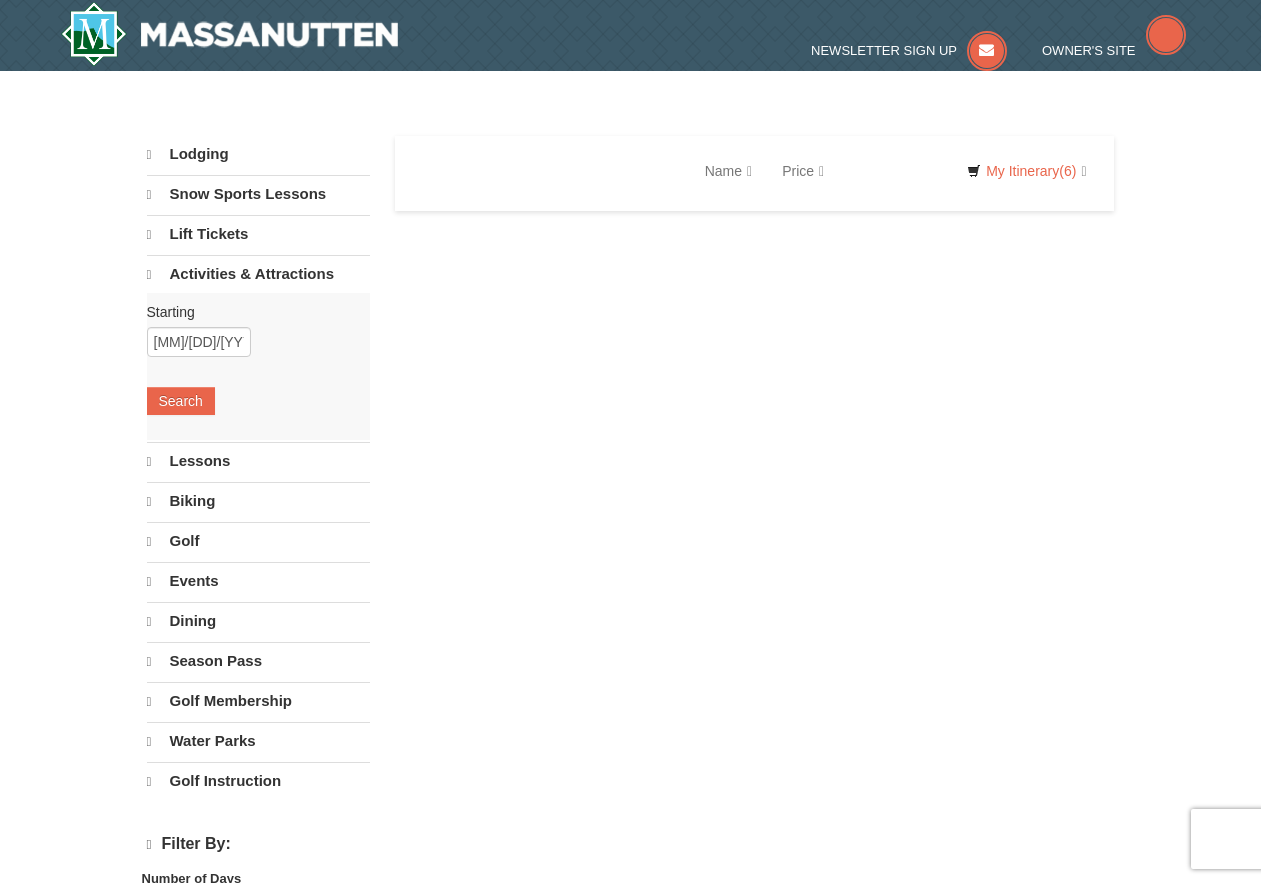 select on "8" 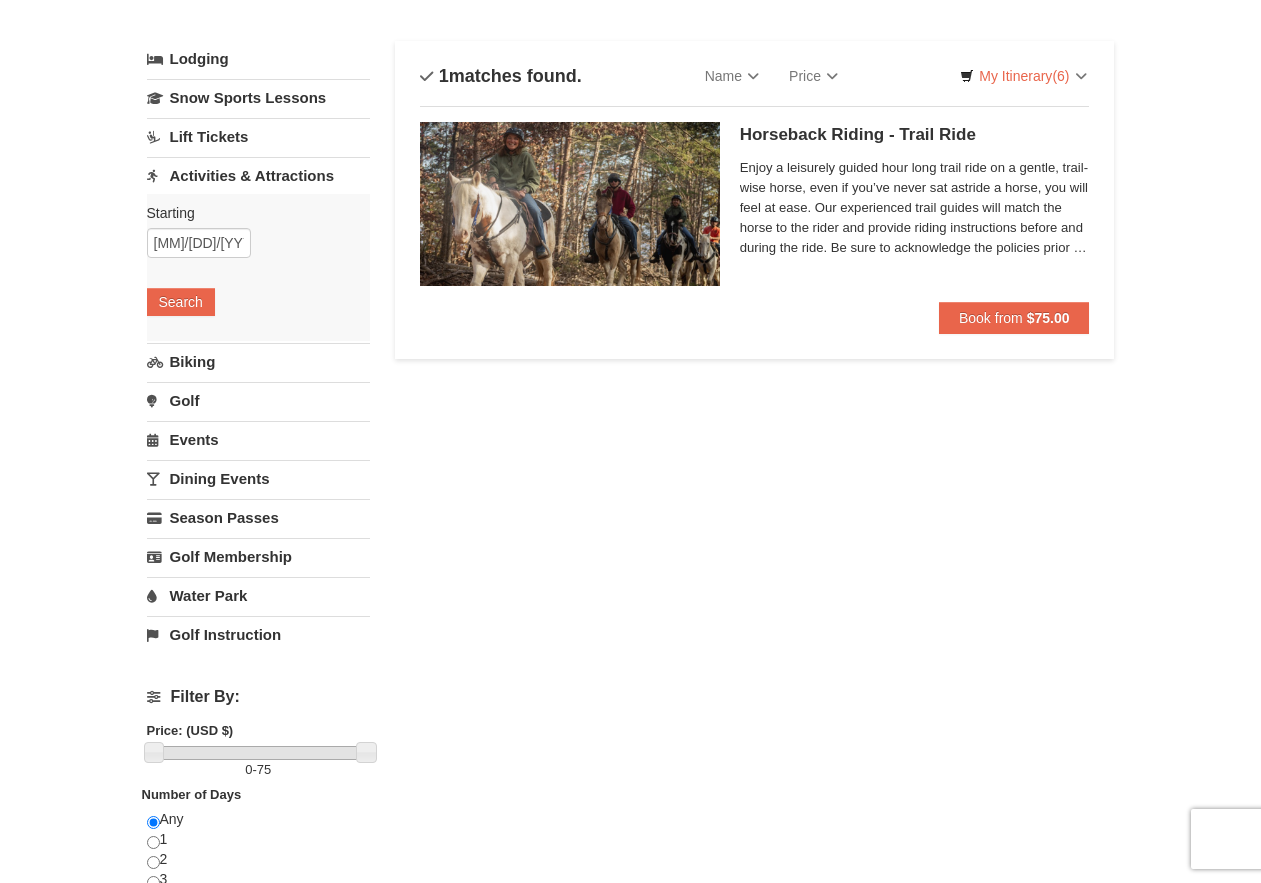scroll, scrollTop: 0, scrollLeft: 0, axis: both 